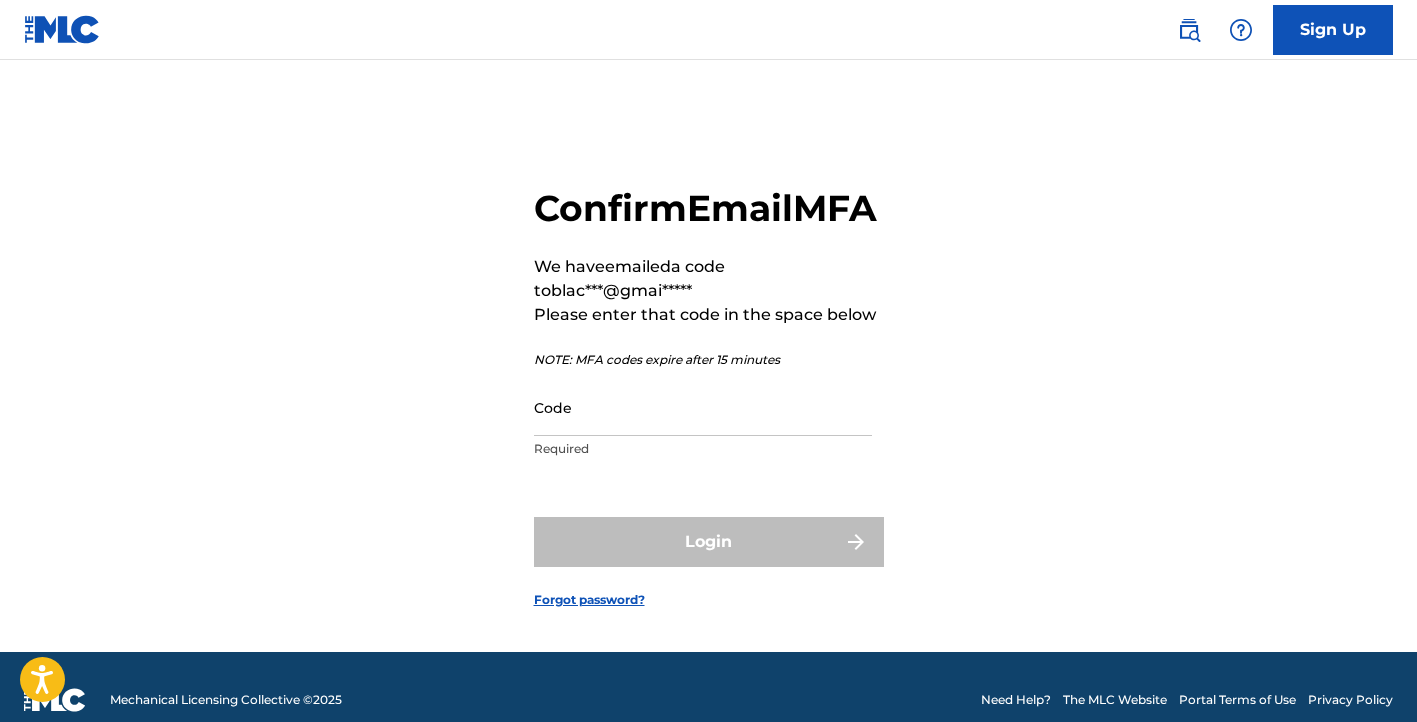 scroll, scrollTop: 0, scrollLeft: 0, axis: both 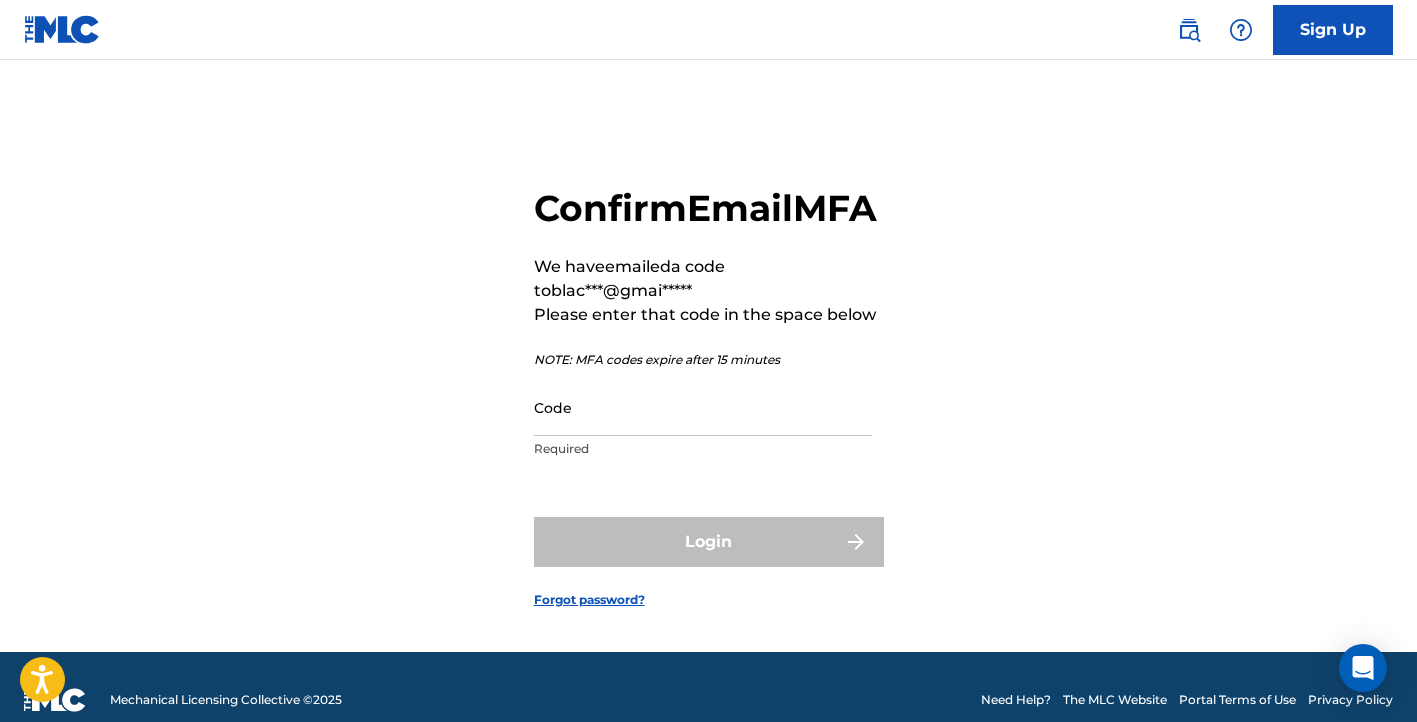 click on "Code" at bounding box center [703, 407] 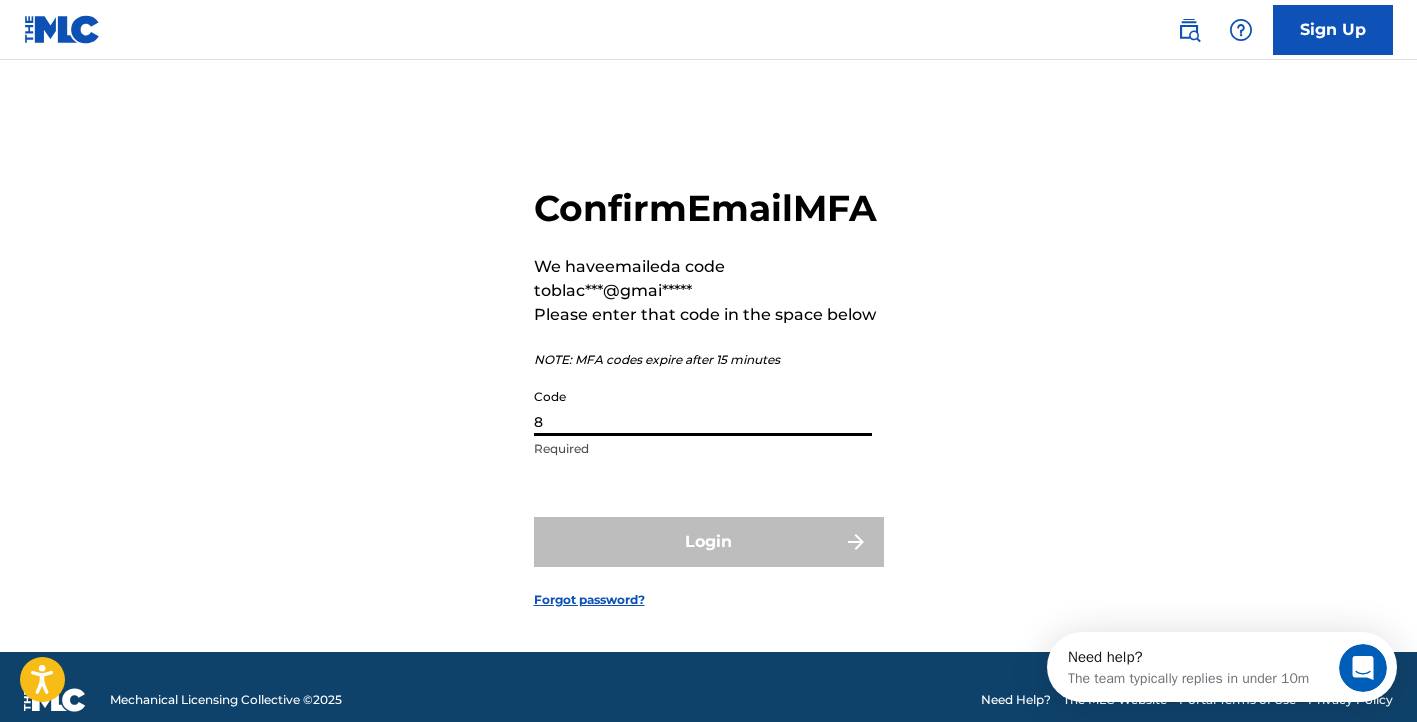 scroll, scrollTop: 0, scrollLeft: 0, axis: both 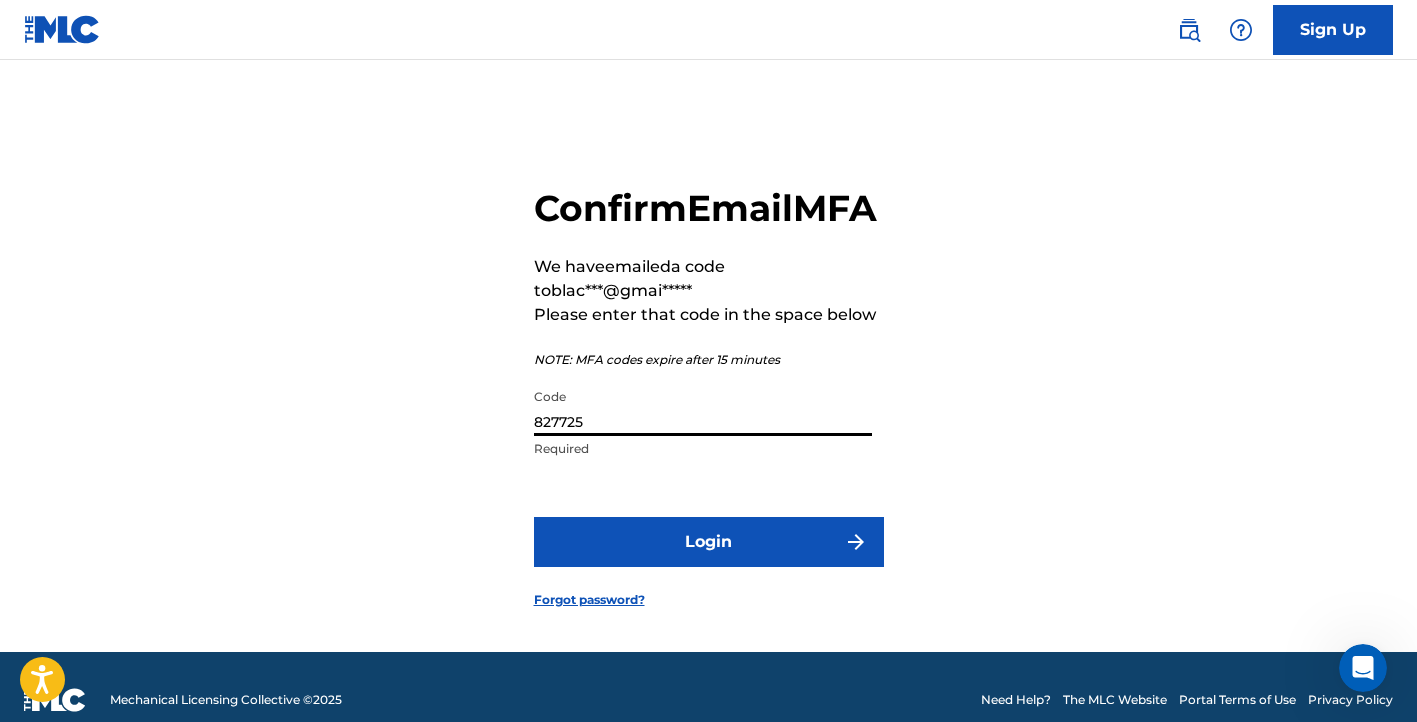 type on "827725" 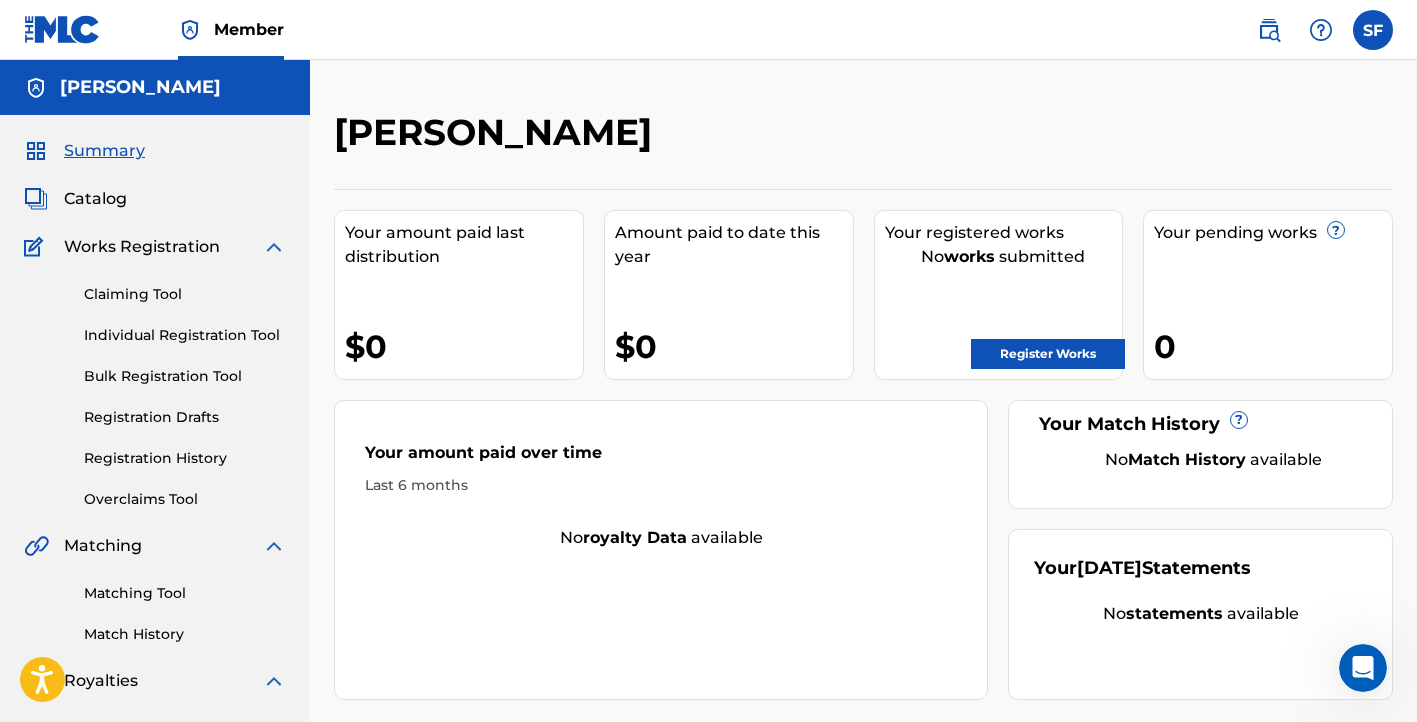 scroll, scrollTop: 0, scrollLeft: 0, axis: both 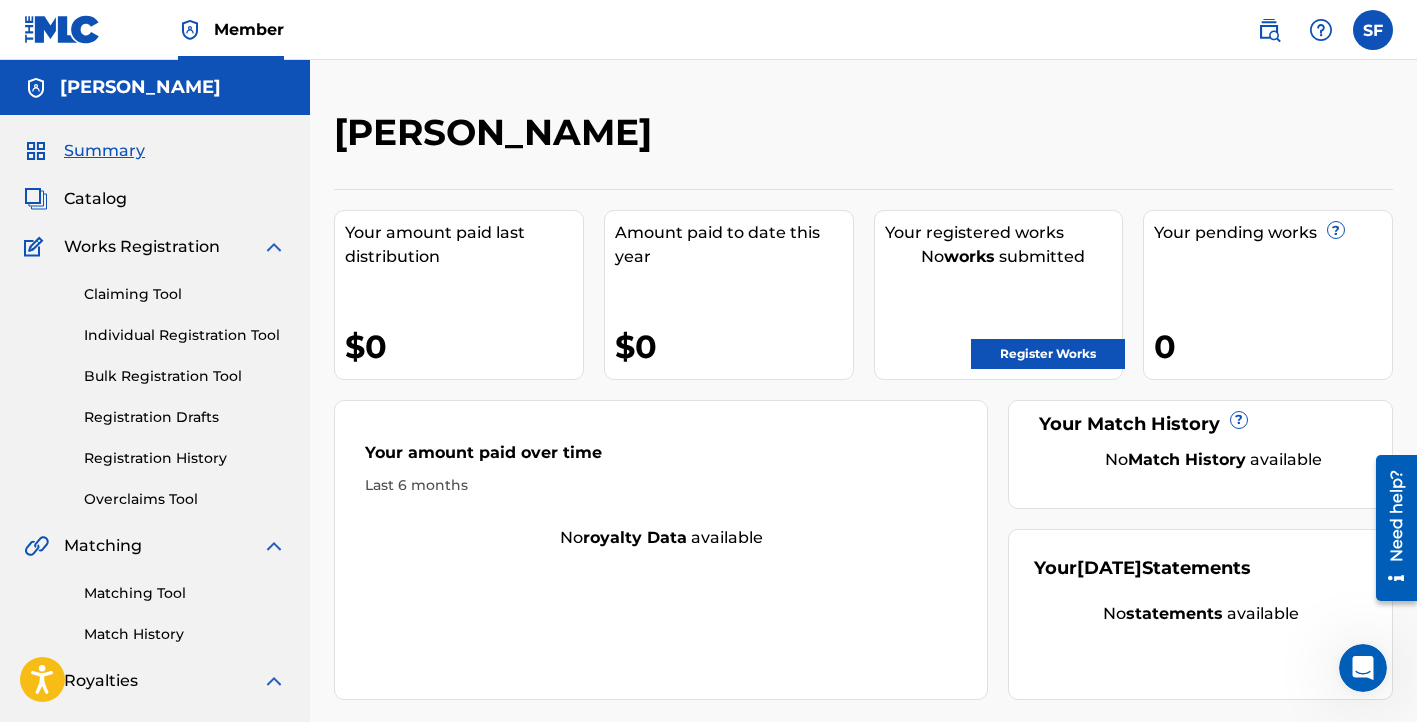 click on "Catalog" at bounding box center (155, 199) 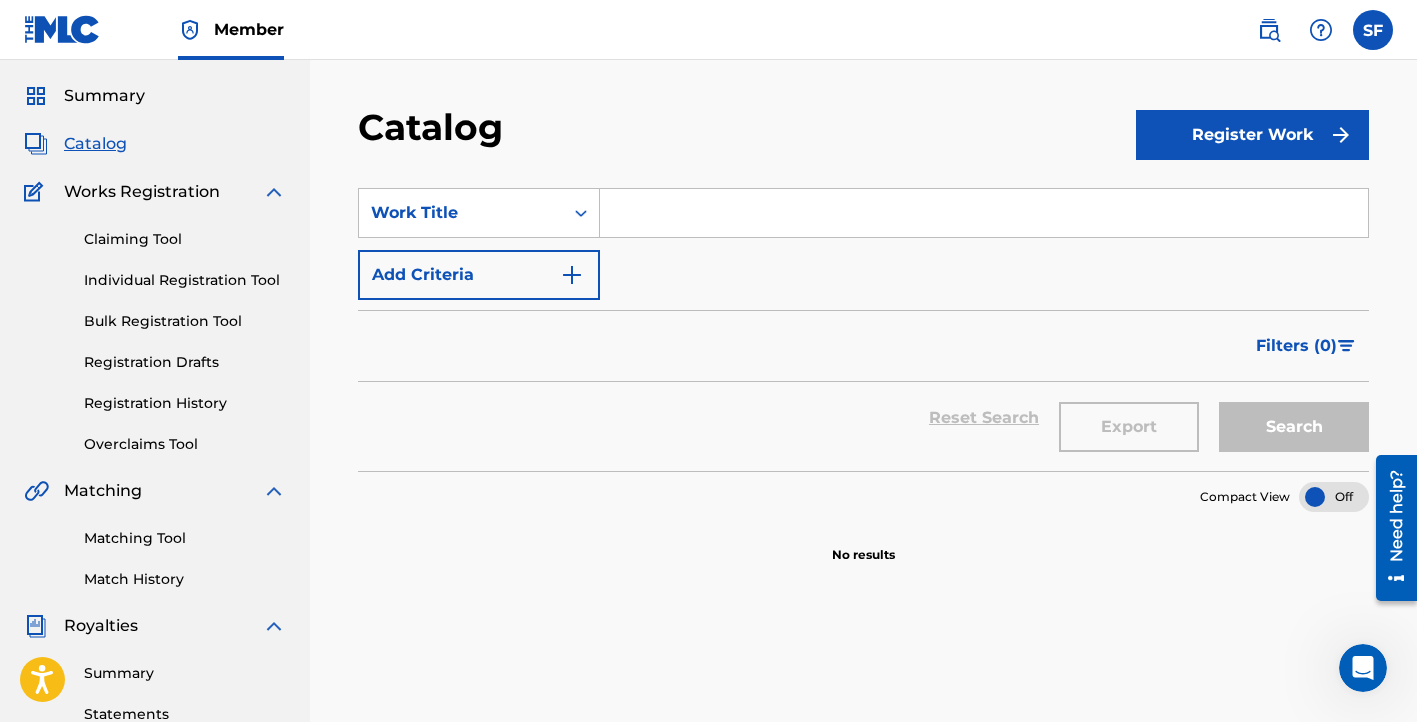scroll, scrollTop: 50, scrollLeft: 0, axis: vertical 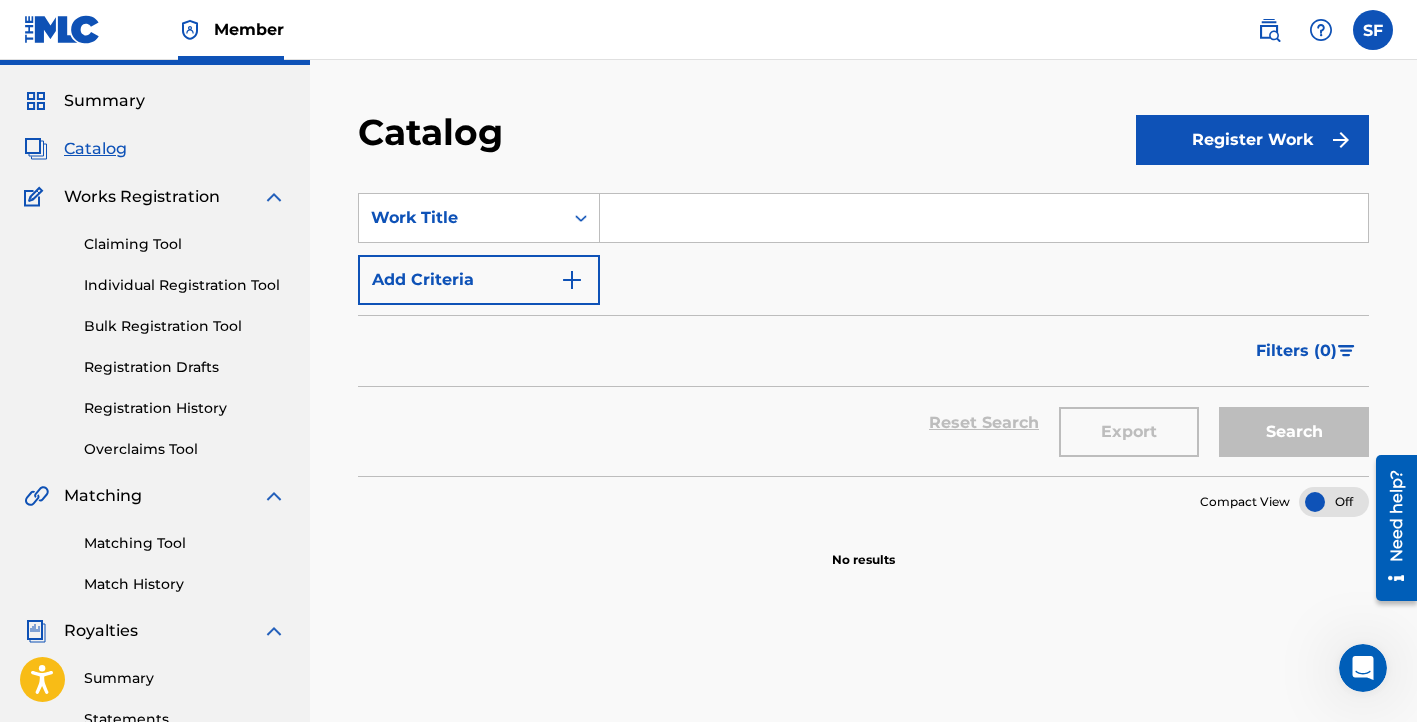 click on "Registration History" at bounding box center (185, 408) 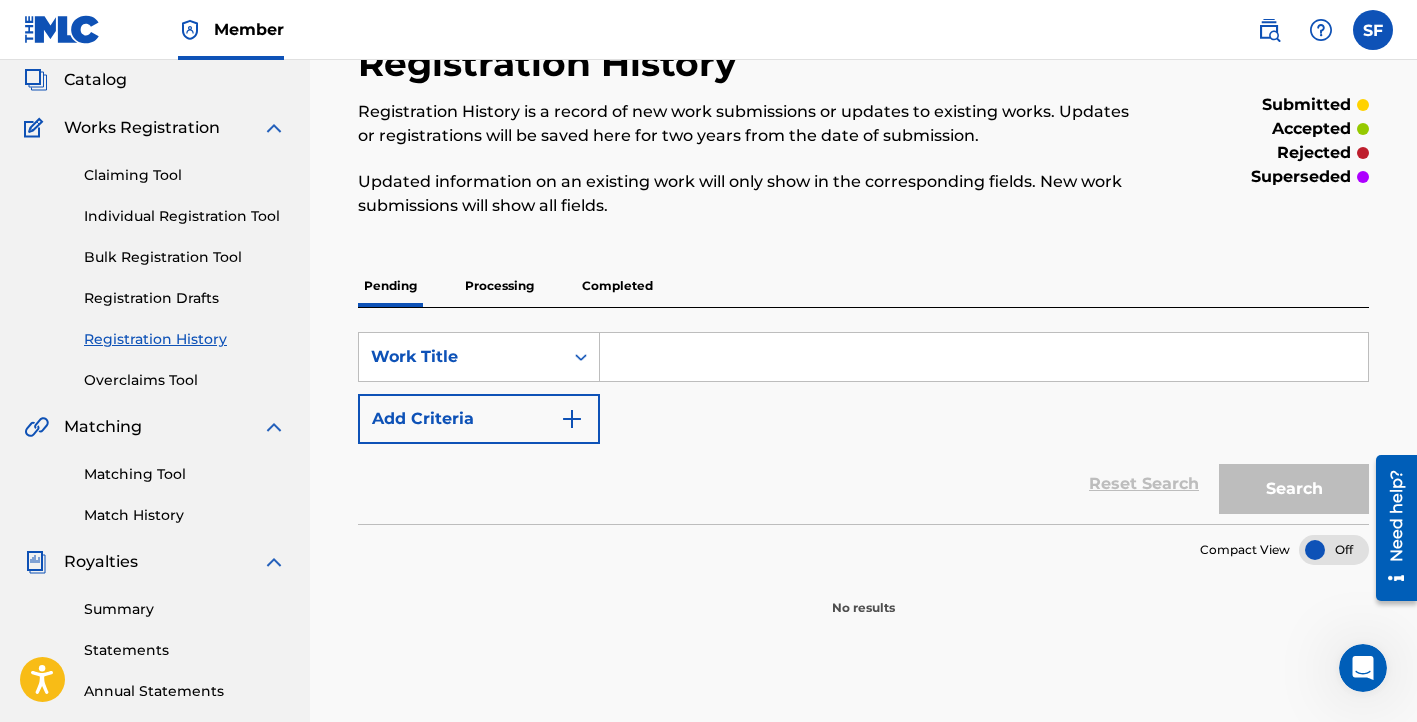 scroll, scrollTop: 123, scrollLeft: 0, axis: vertical 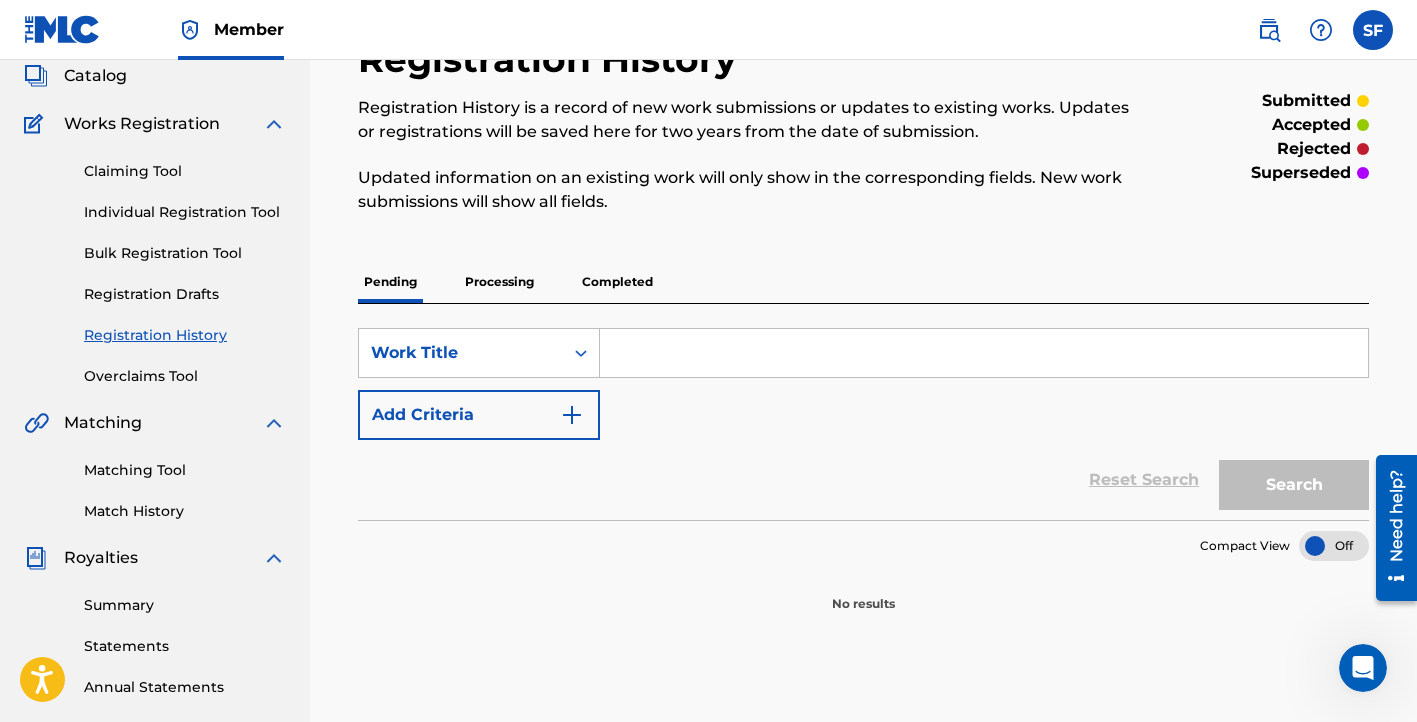 click on "Completed" at bounding box center [617, 282] 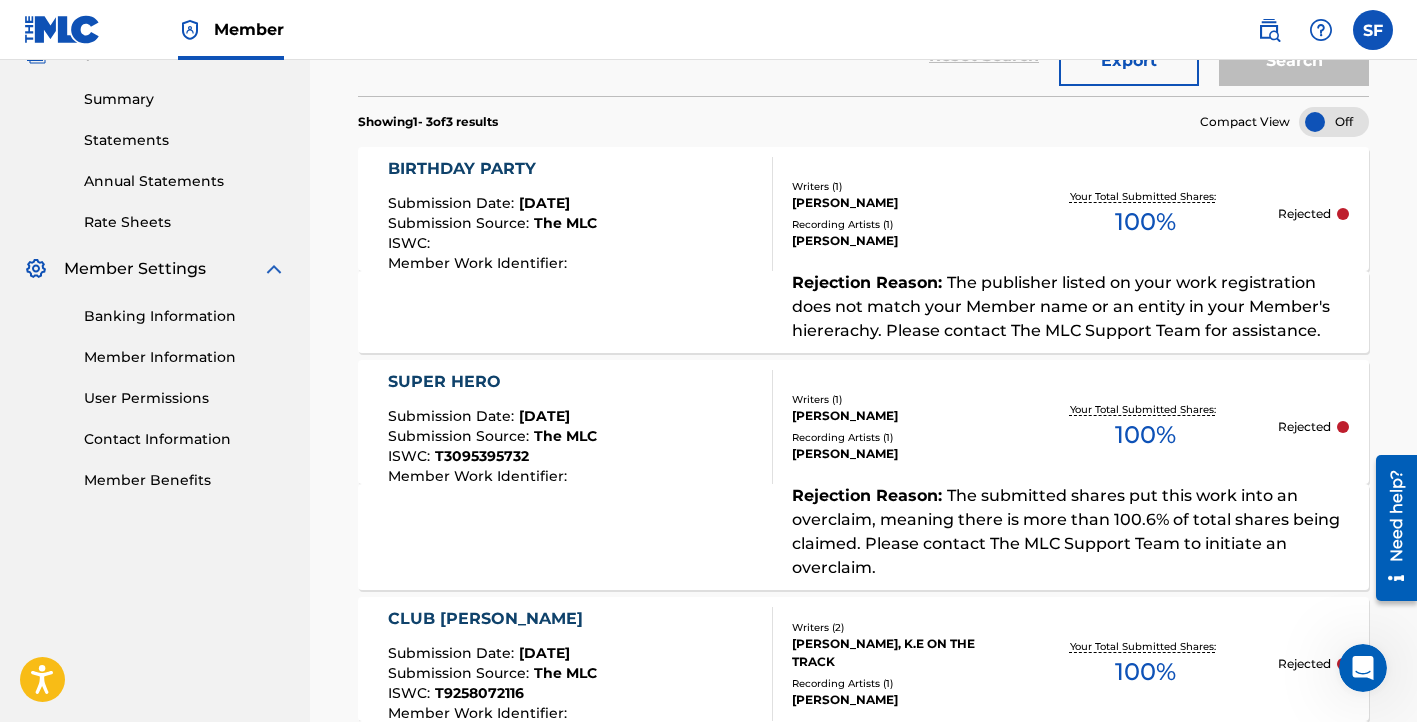 scroll, scrollTop: 628, scrollLeft: 0, axis: vertical 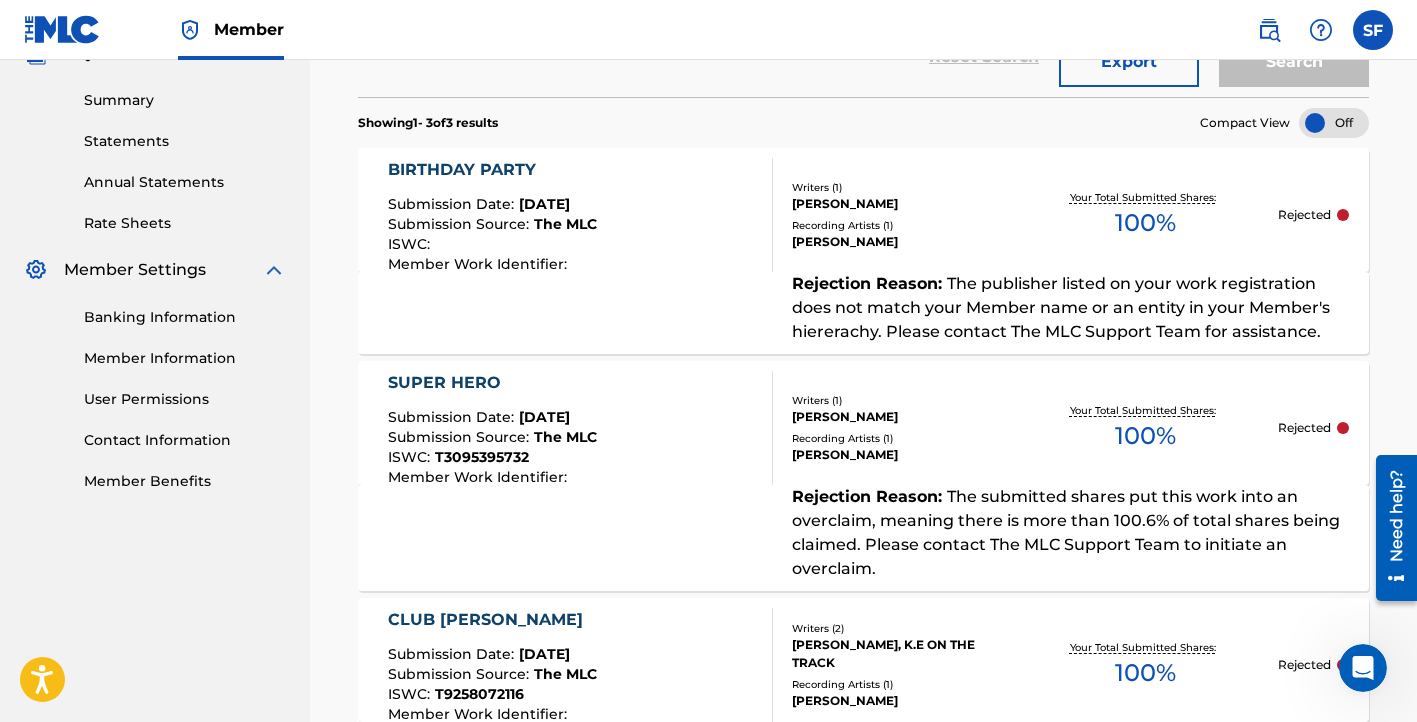 click on "The MLC" at bounding box center (565, 224) 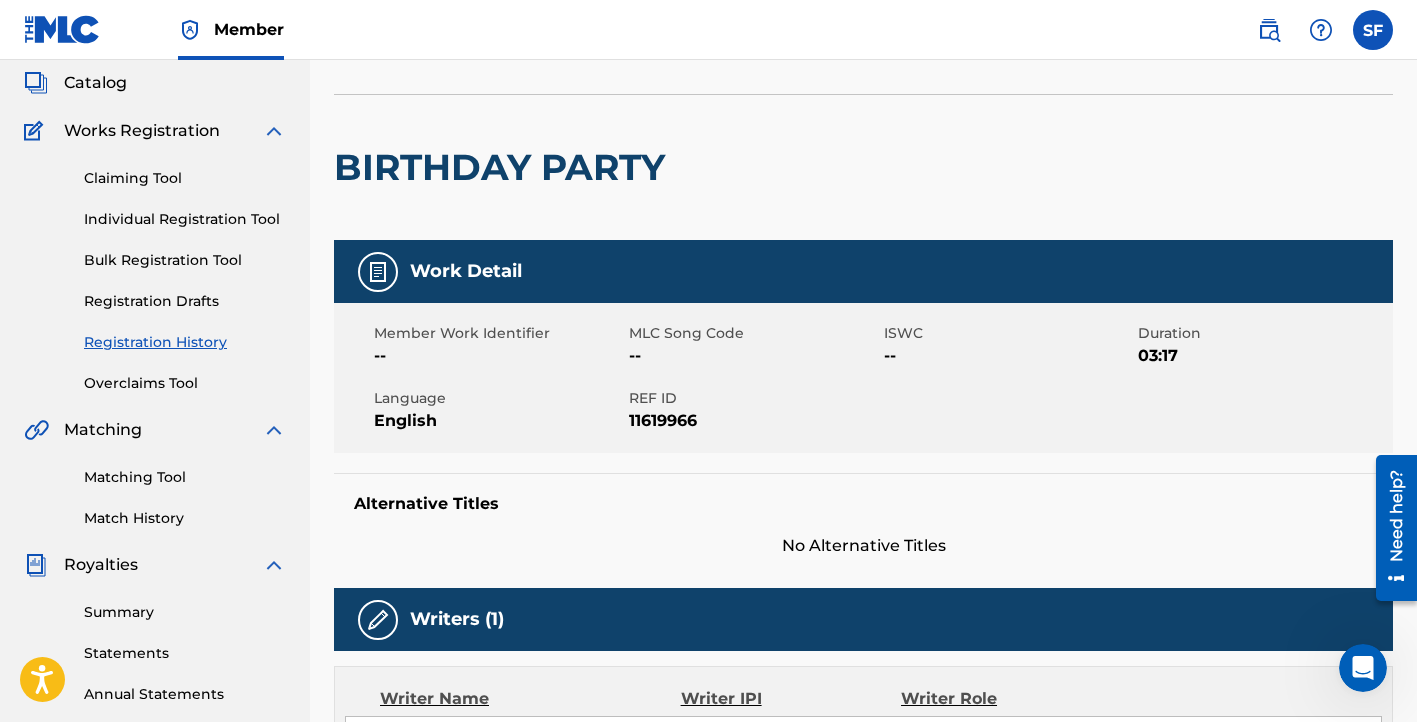 scroll, scrollTop: 120, scrollLeft: 0, axis: vertical 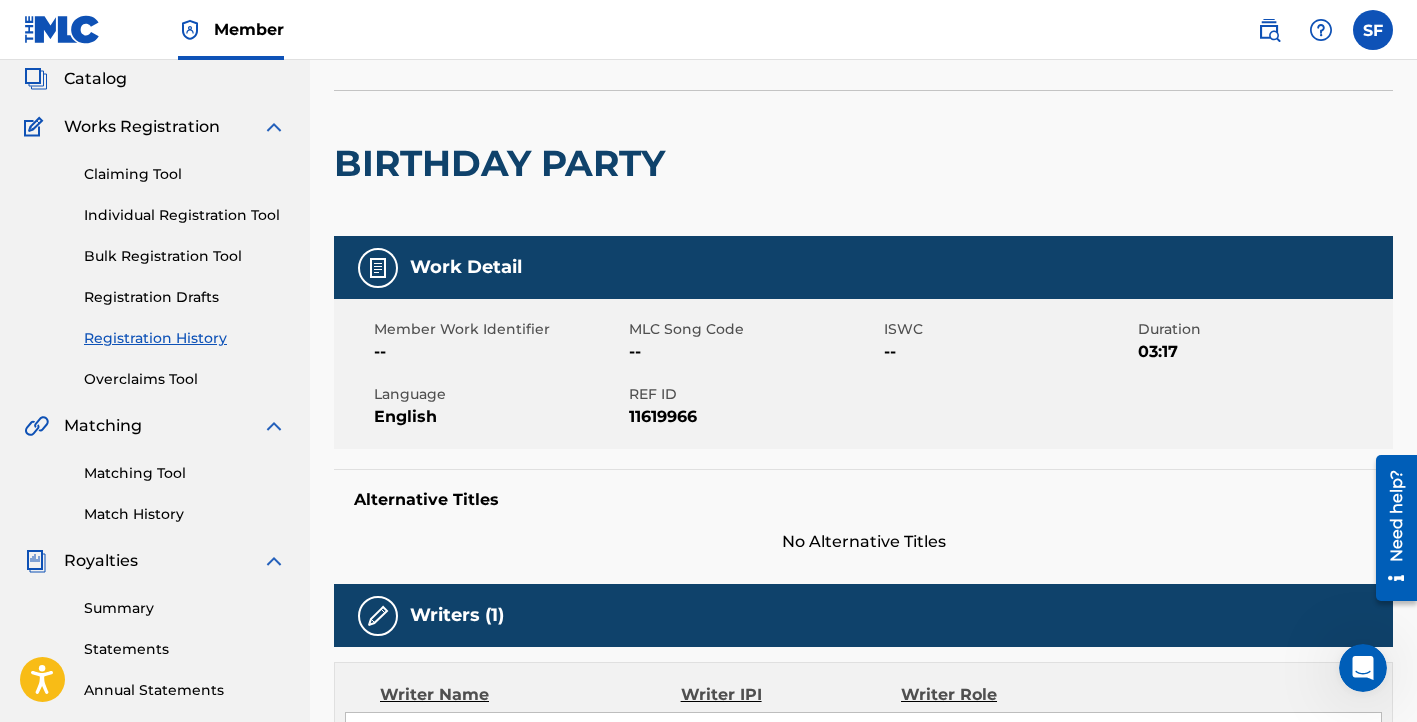 click at bounding box center (1373, 30) 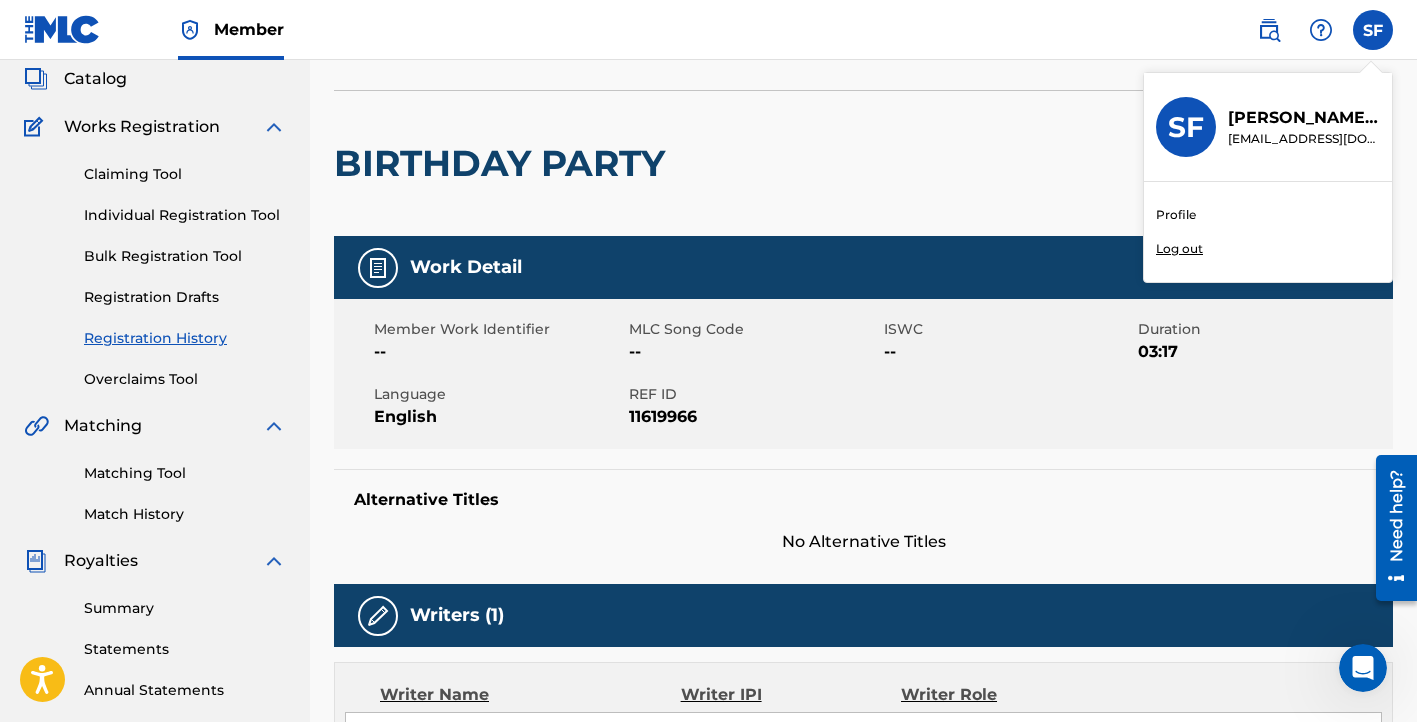 click on "Profile" at bounding box center [1176, 215] 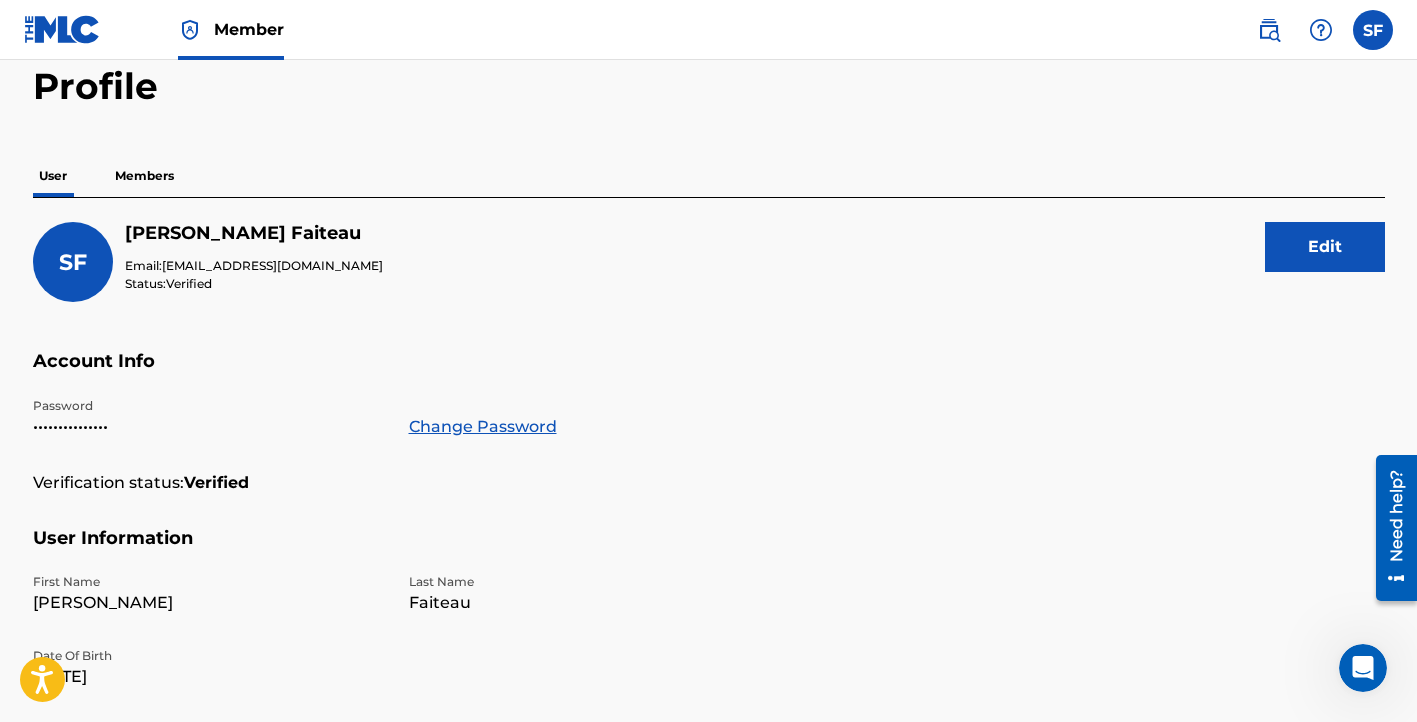 scroll, scrollTop: 63, scrollLeft: 0, axis: vertical 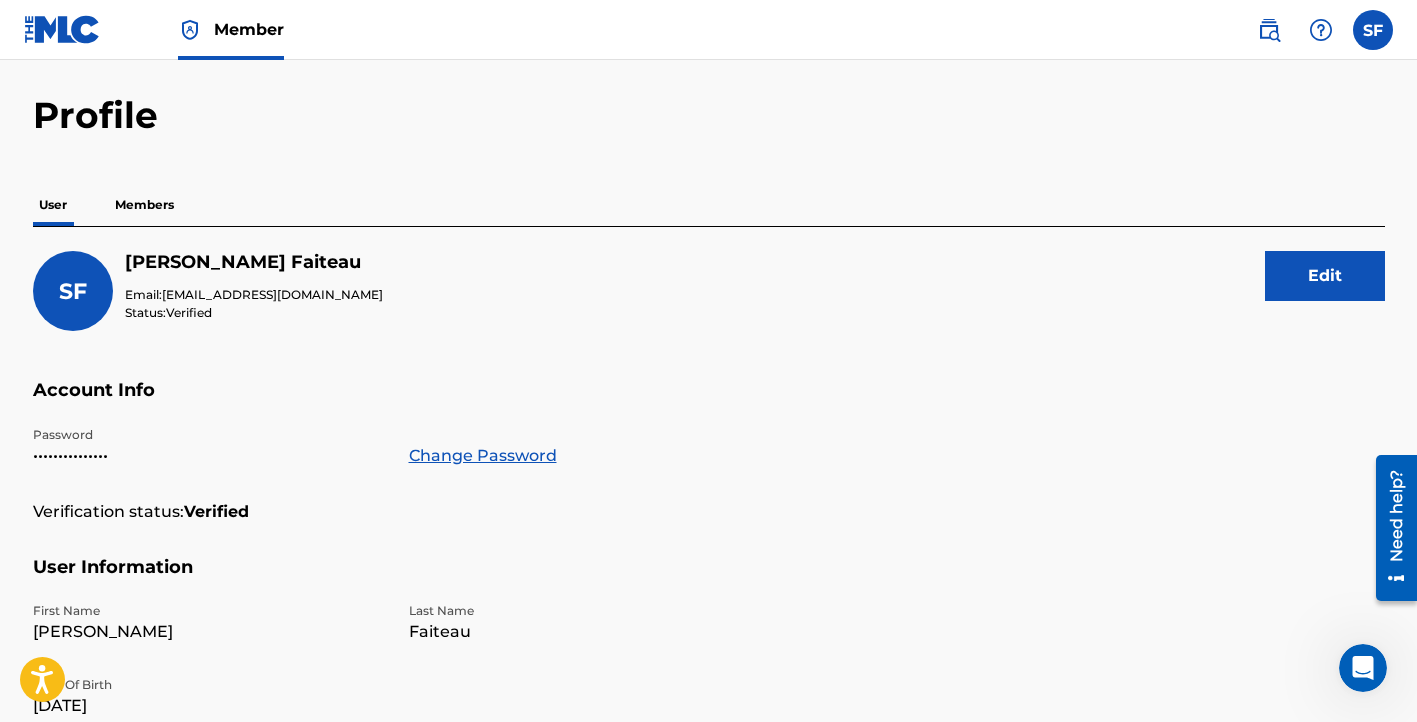 click on "Members" at bounding box center [144, 205] 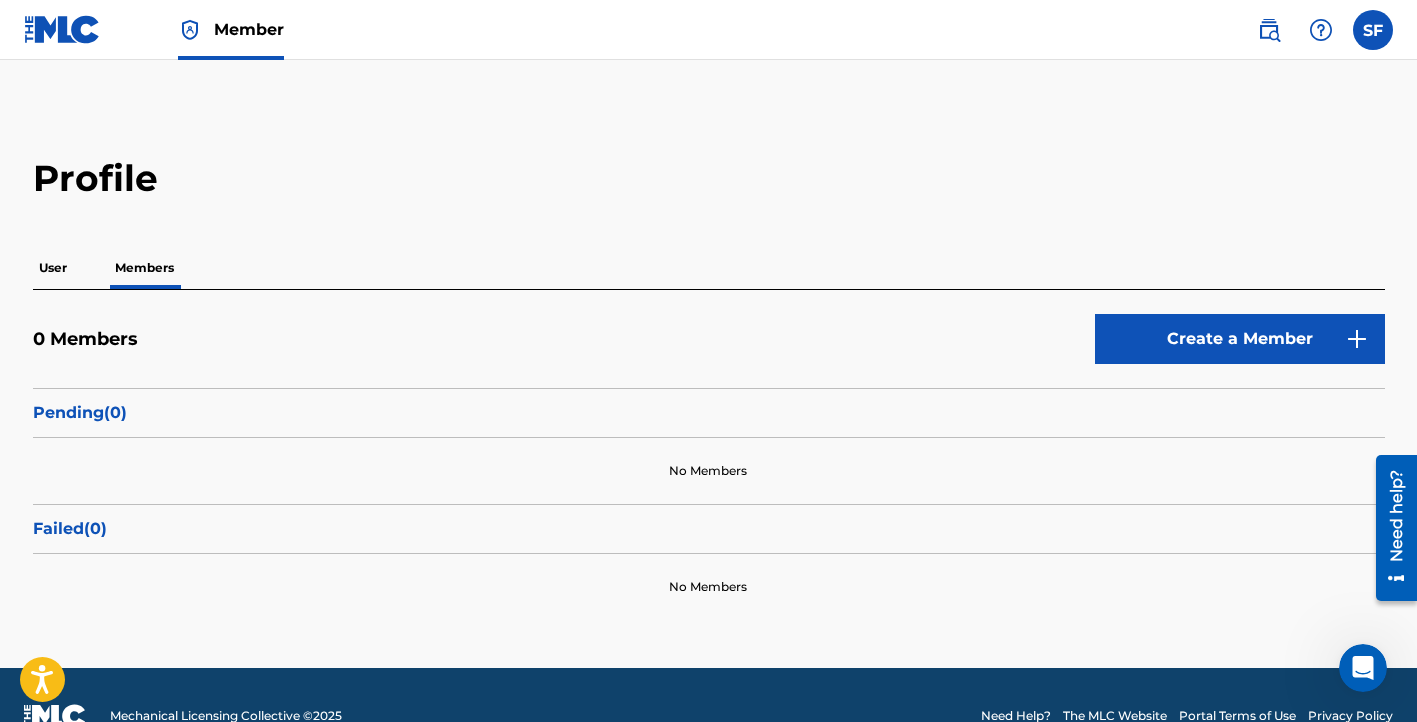 scroll, scrollTop: 0, scrollLeft: 0, axis: both 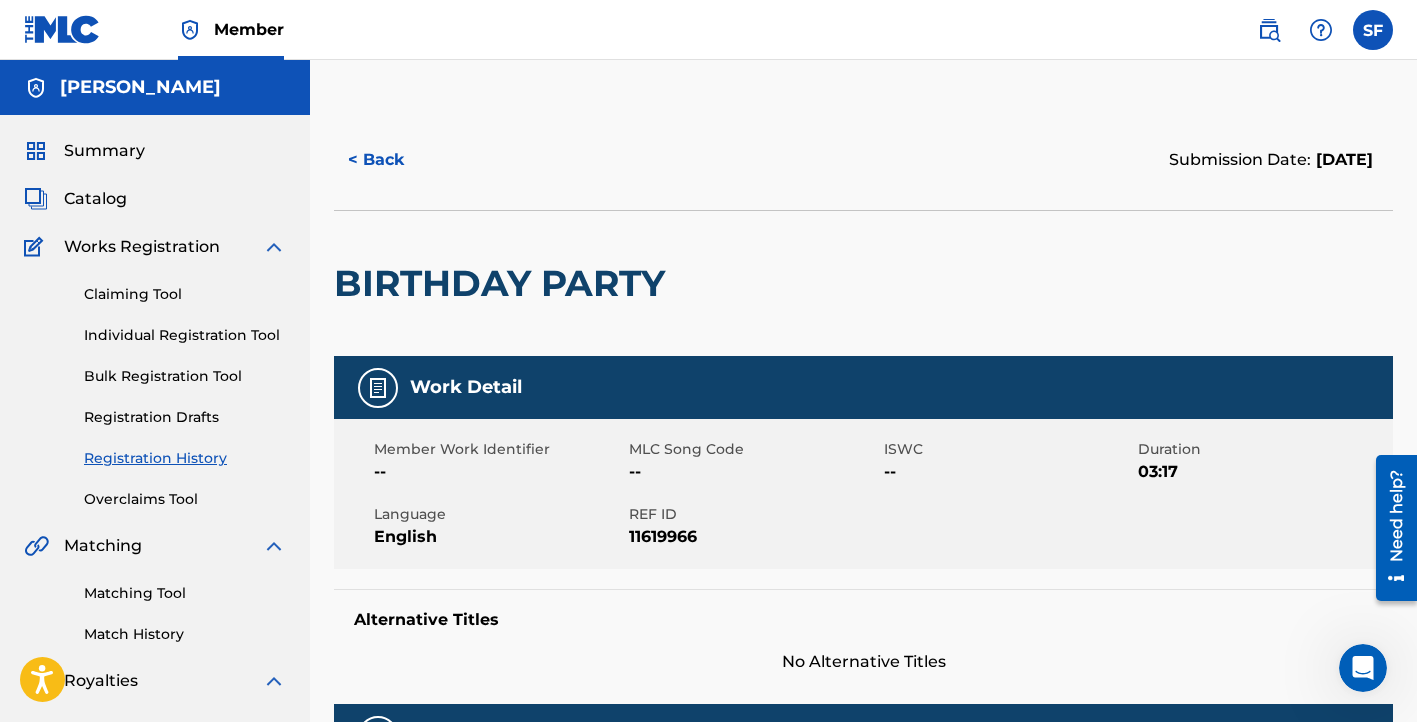 click on "< Back" at bounding box center [394, 160] 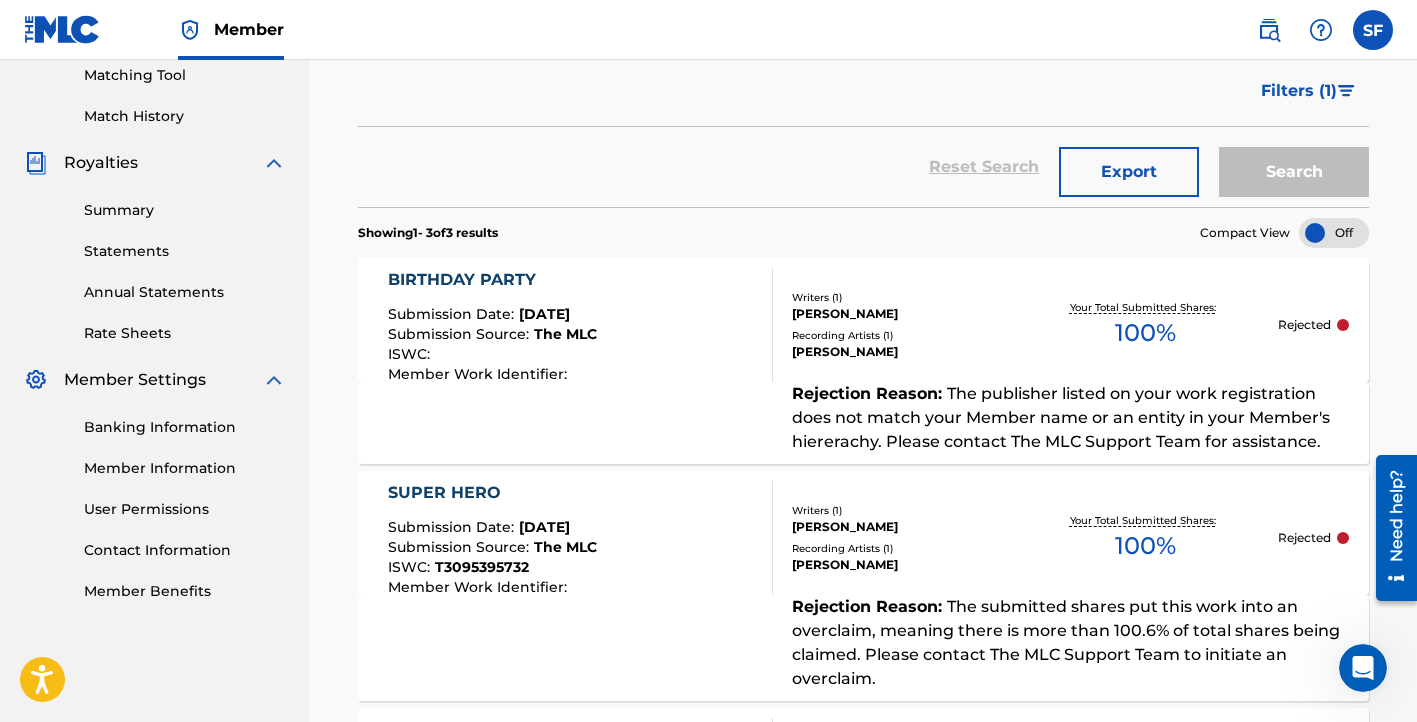 click on "[PERSON_NAME]" at bounding box center [902, 314] 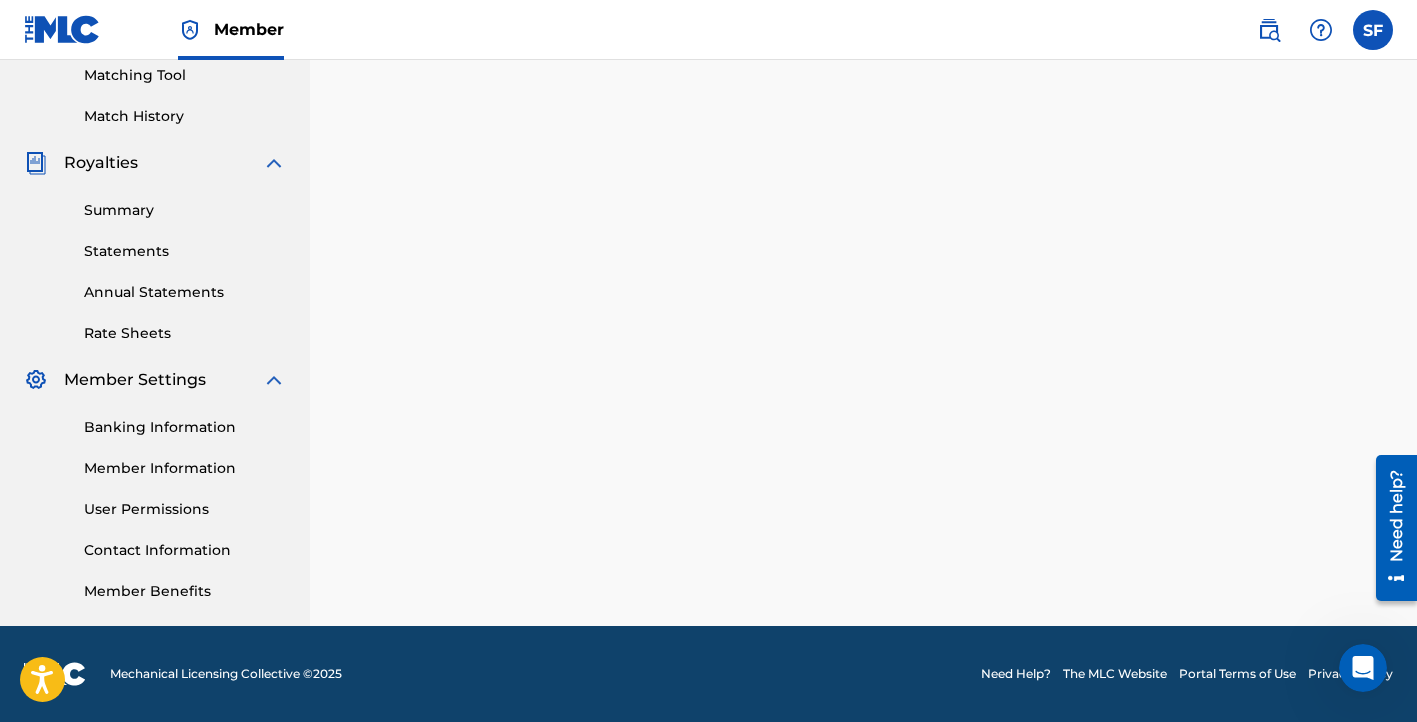scroll, scrollTop: 0, scrollLeft: 0, axis: both 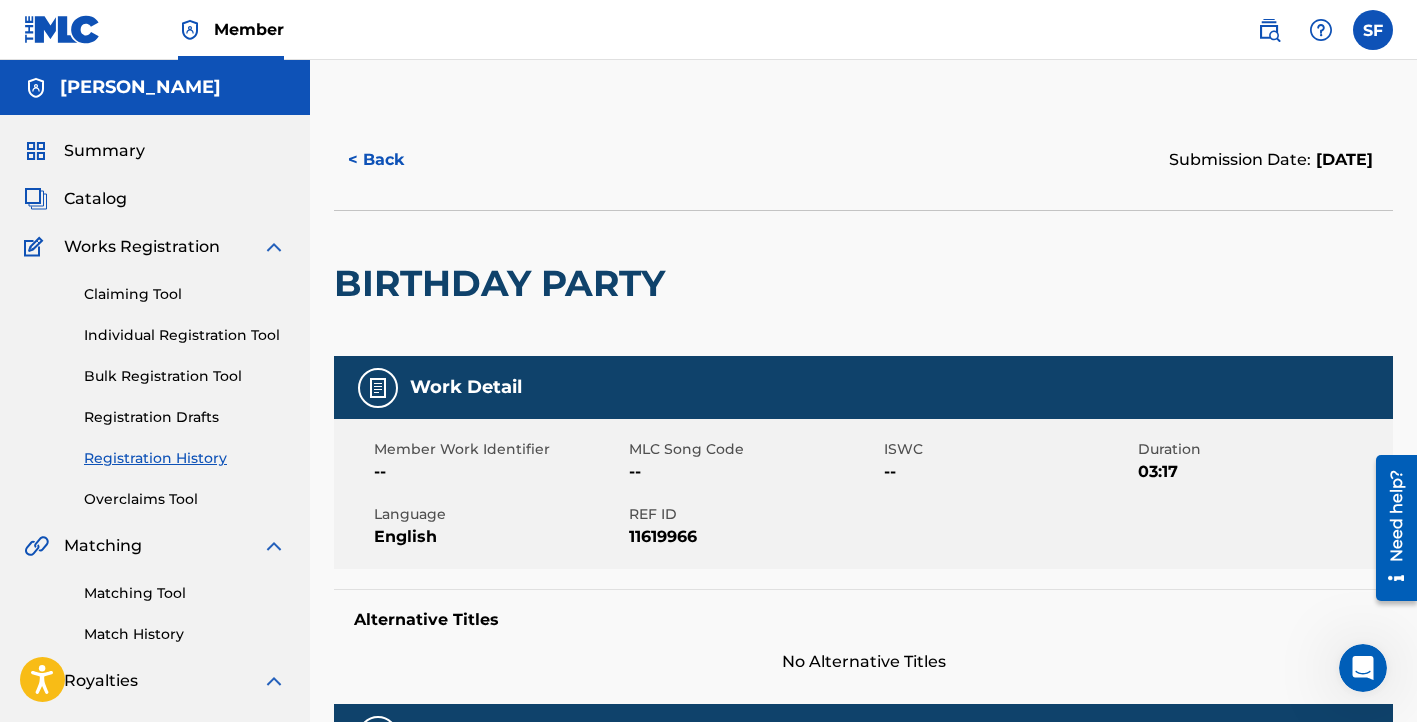 click on "< Back" at bounding box center [394, 160] 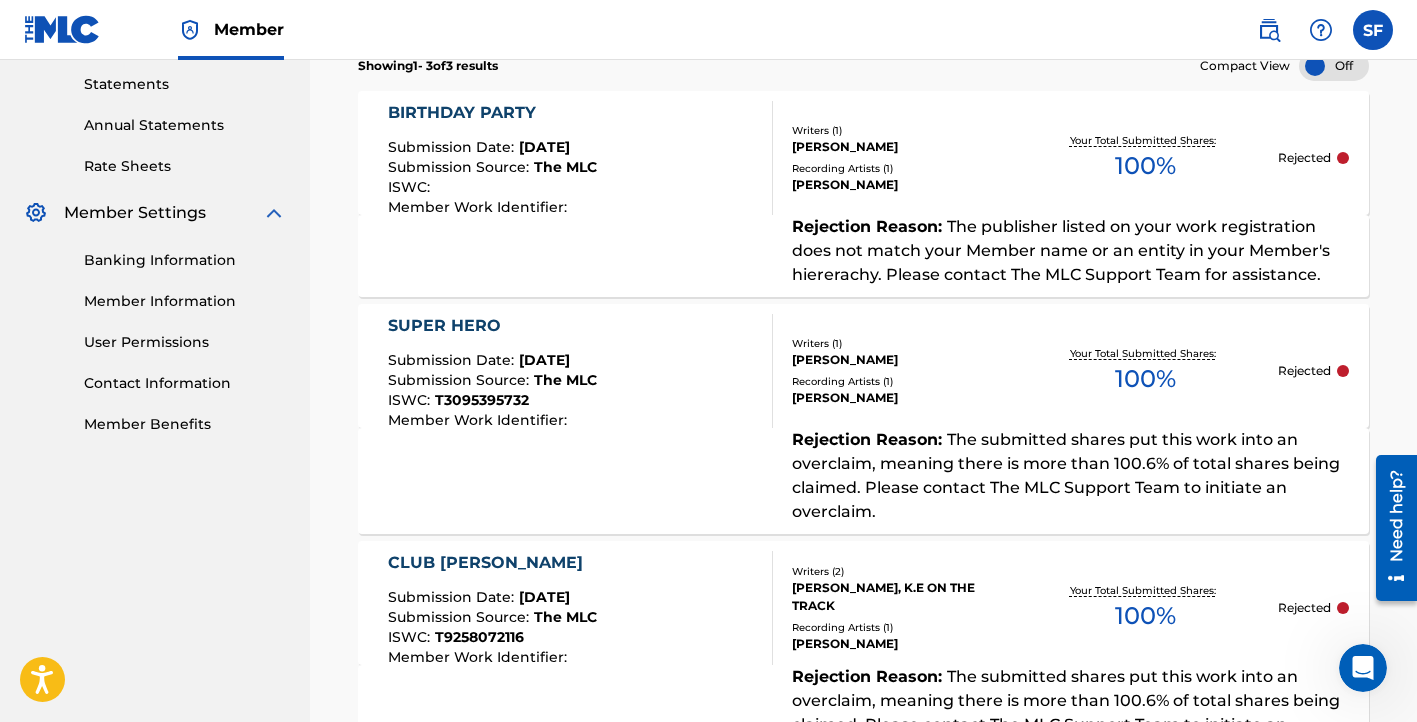 scroll, scrollTop: 724, scrollLeft: 0, axis: vertical 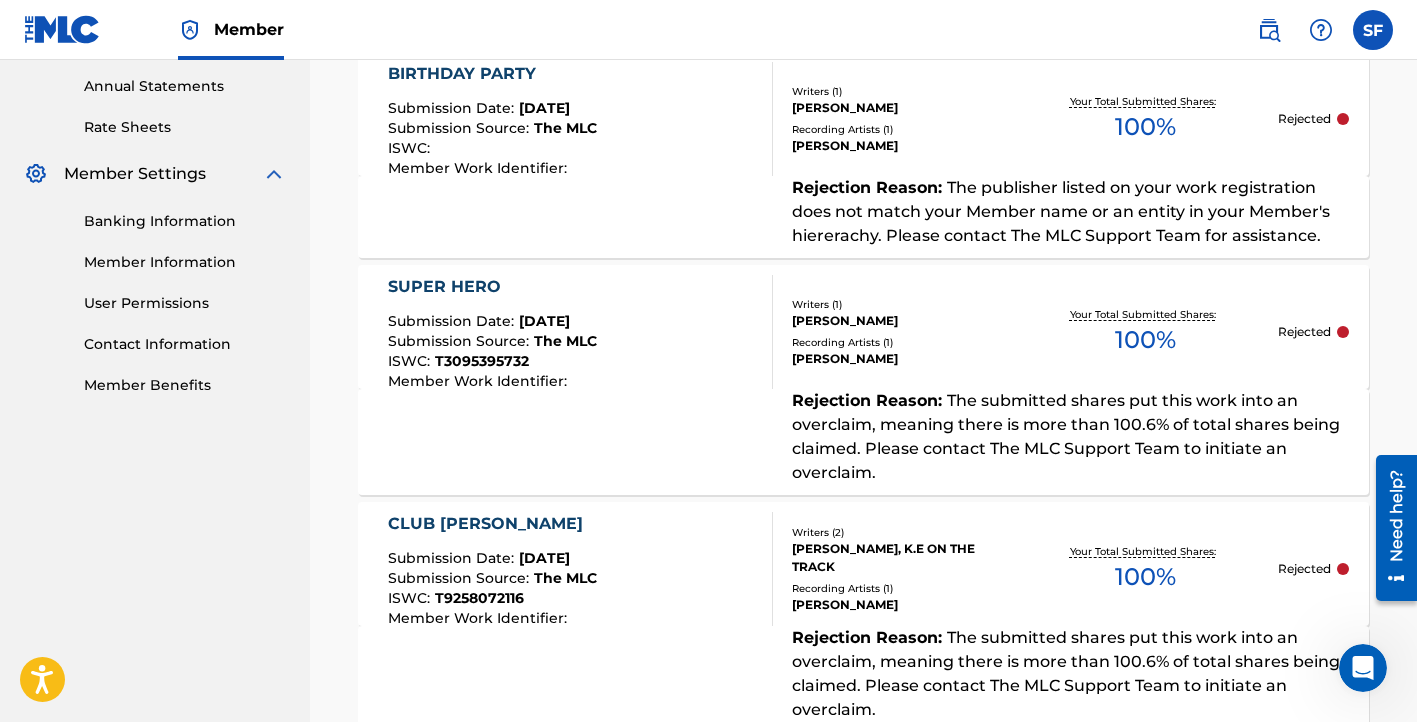 click on "[PERSON_NAME]" at bounding box center (902, 359) 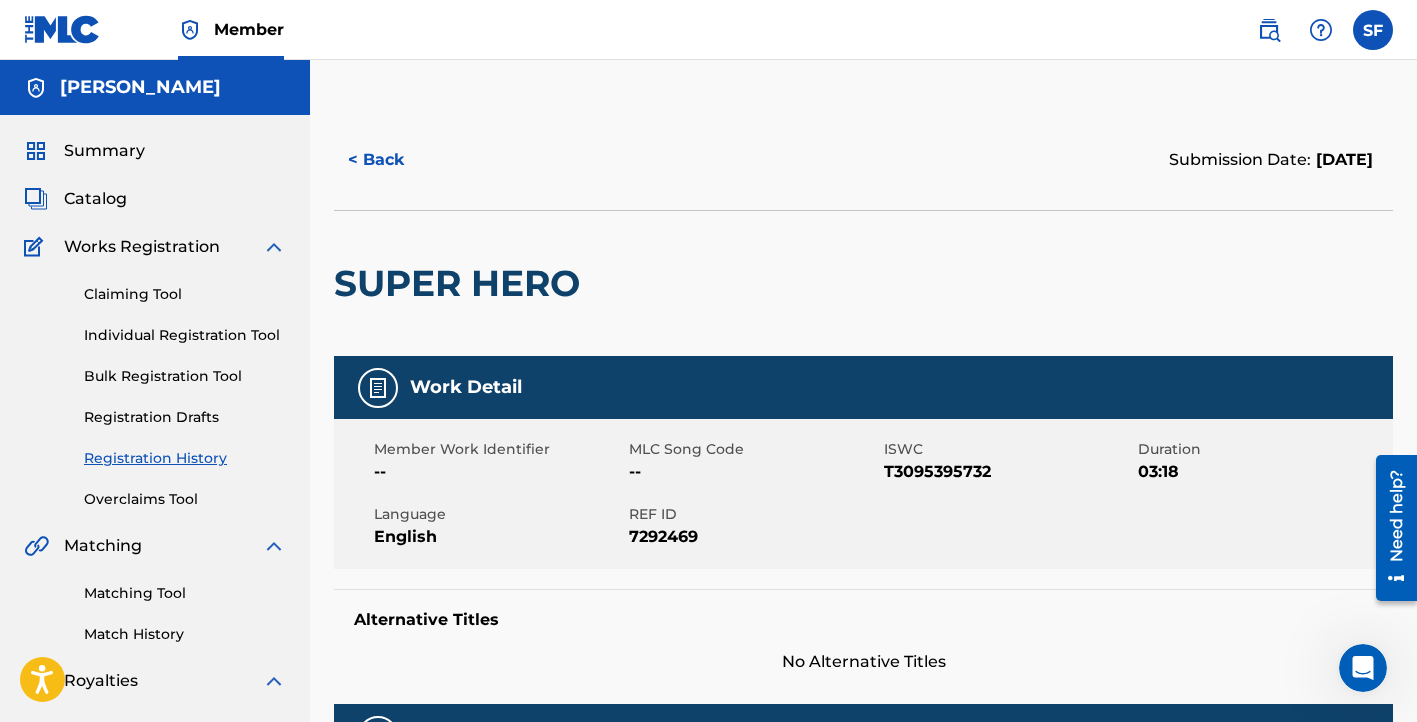 scroll, scrollTop: 138, scrollLeft: 0, axis: vertical 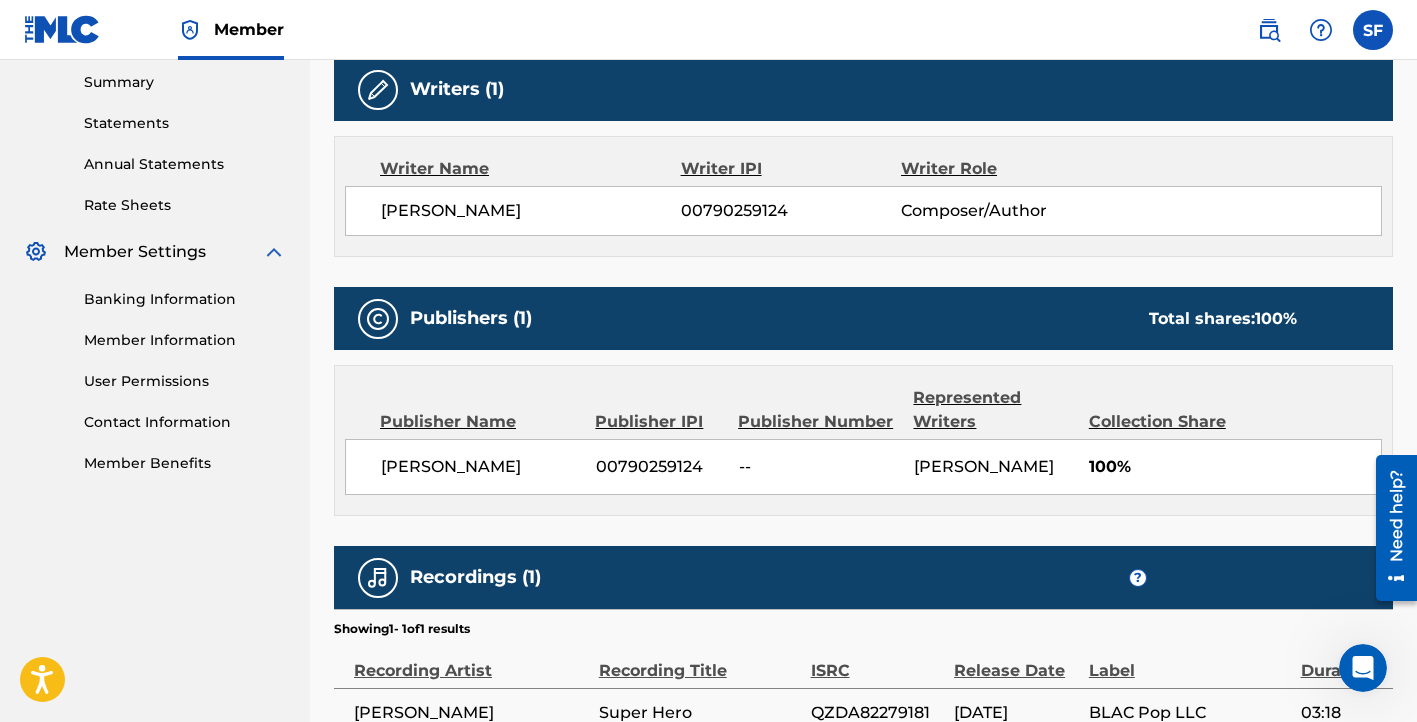 click on "--" at bounding box center [819, 467] 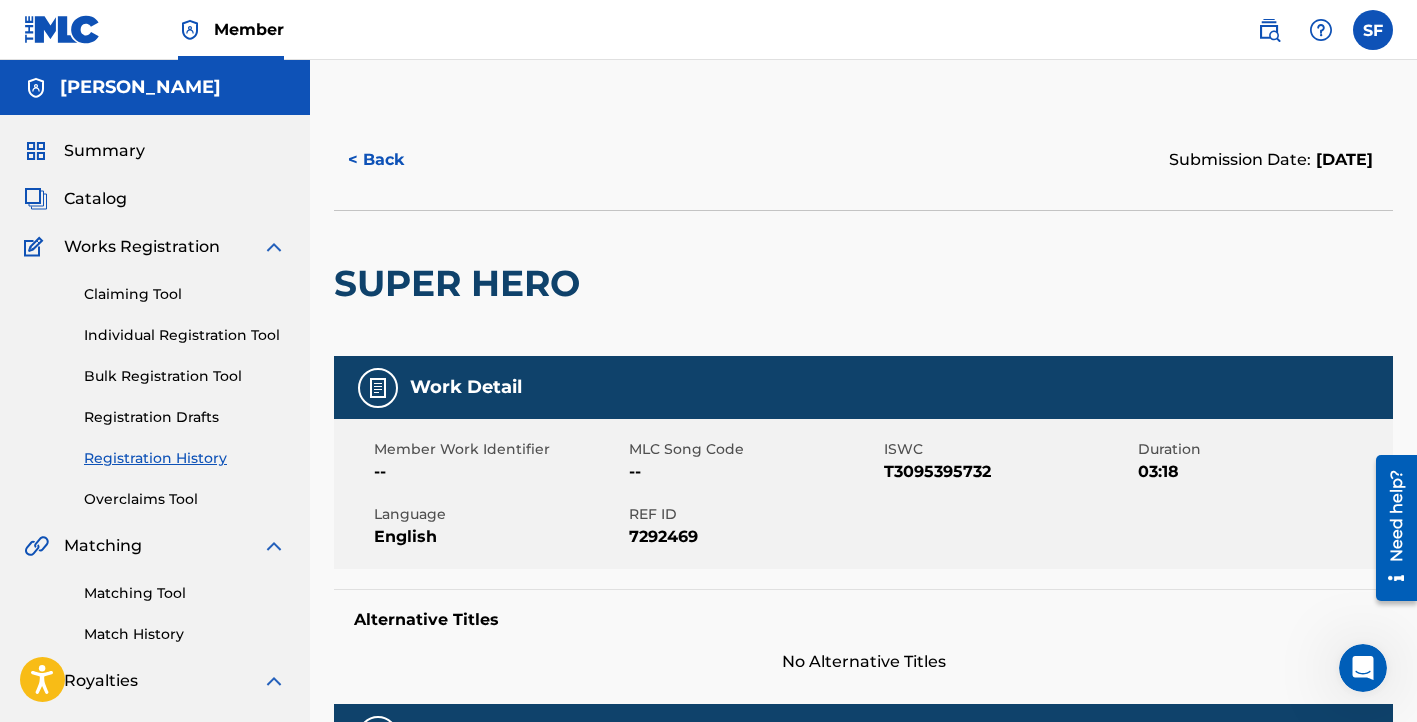 scroll, scrollTop: 0, scrollLeft: 0, axis: both 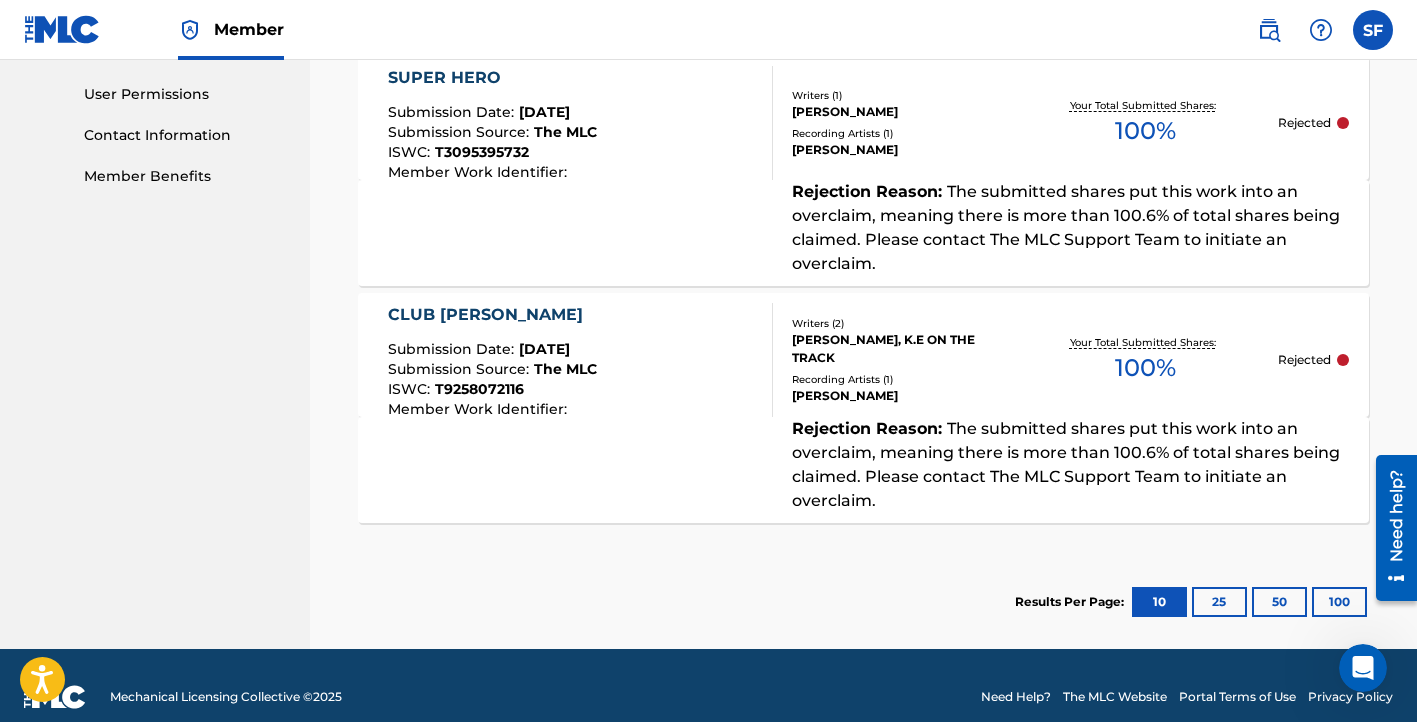 click on "Rejection Reason : The submitted shares put this work into an overclaim, meaning there is more than 100.6% of total shares being claimed. Please contact The MLC Support Team to initiate an overclaim." at bounding box center (863, 470) 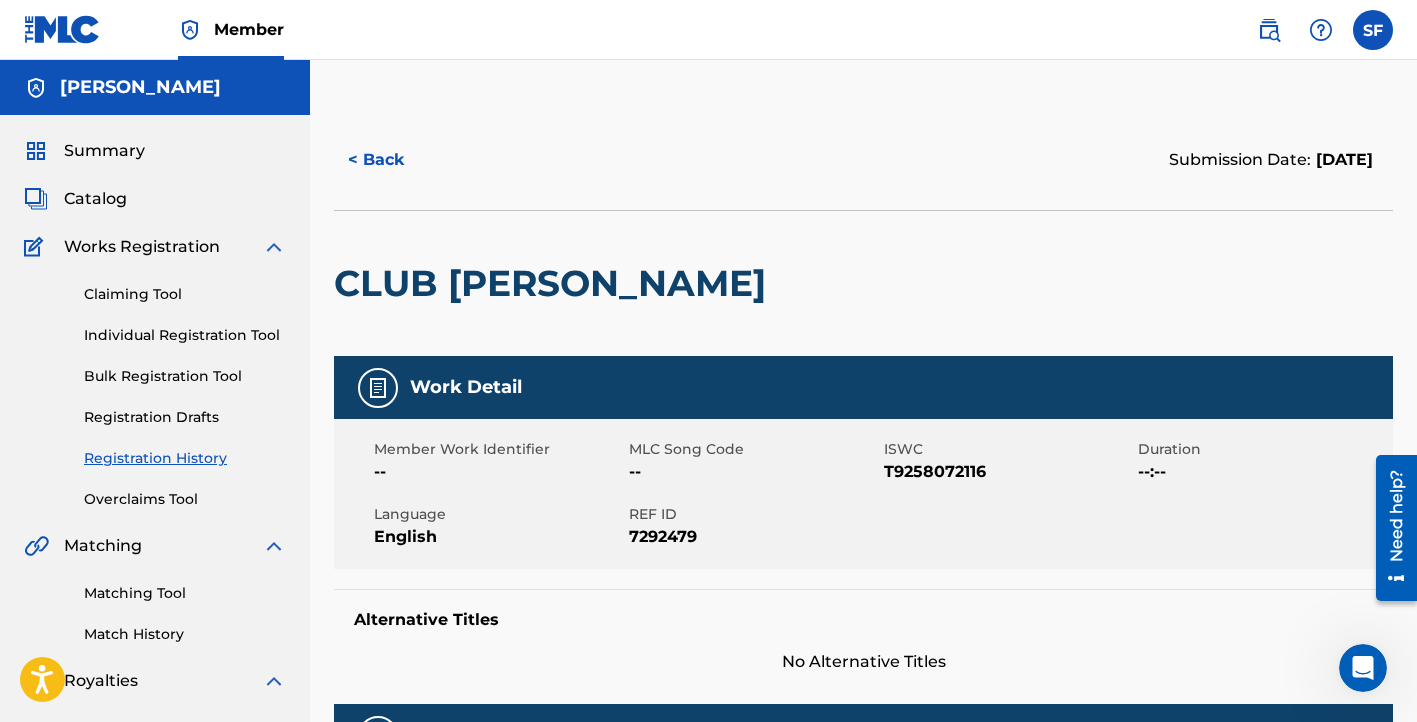 scroll, scrollTop: 0, scrollLeft: 0, axis: both 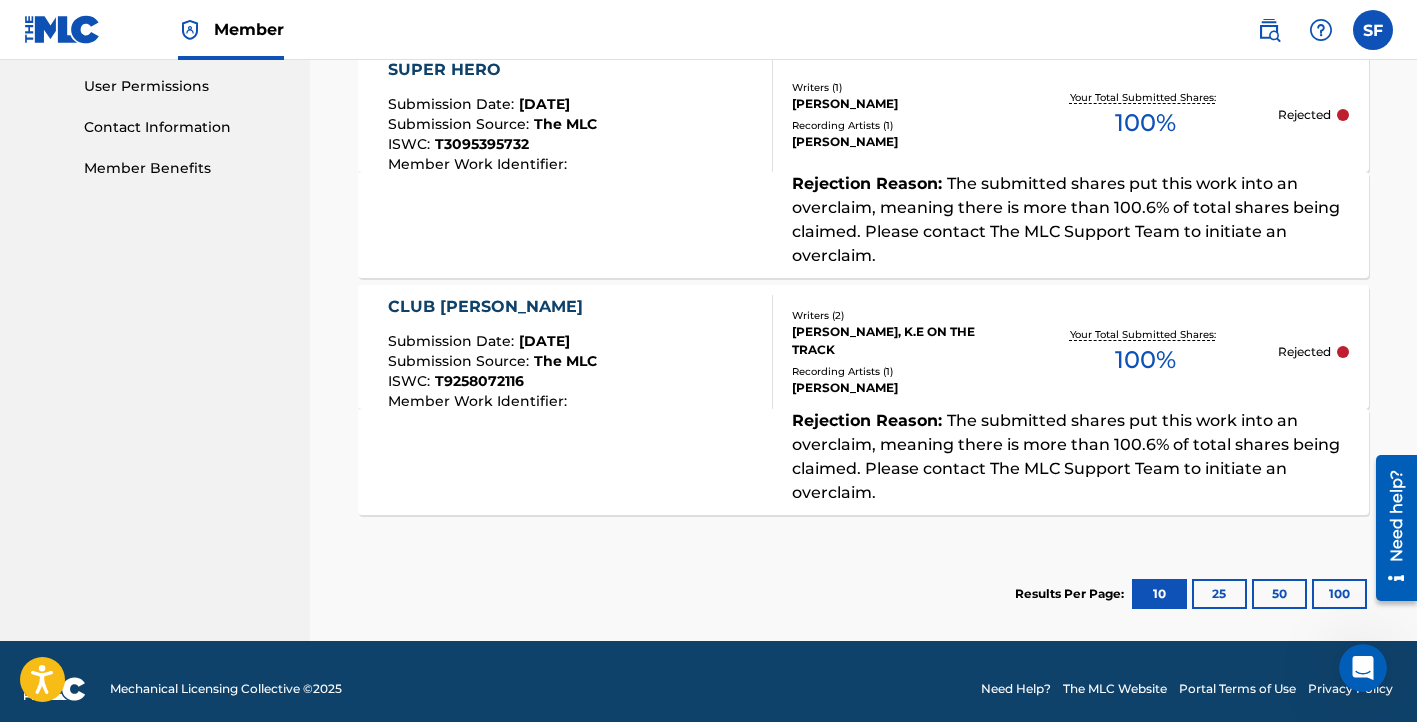 click on "25" at bounding box center (1219, 594) 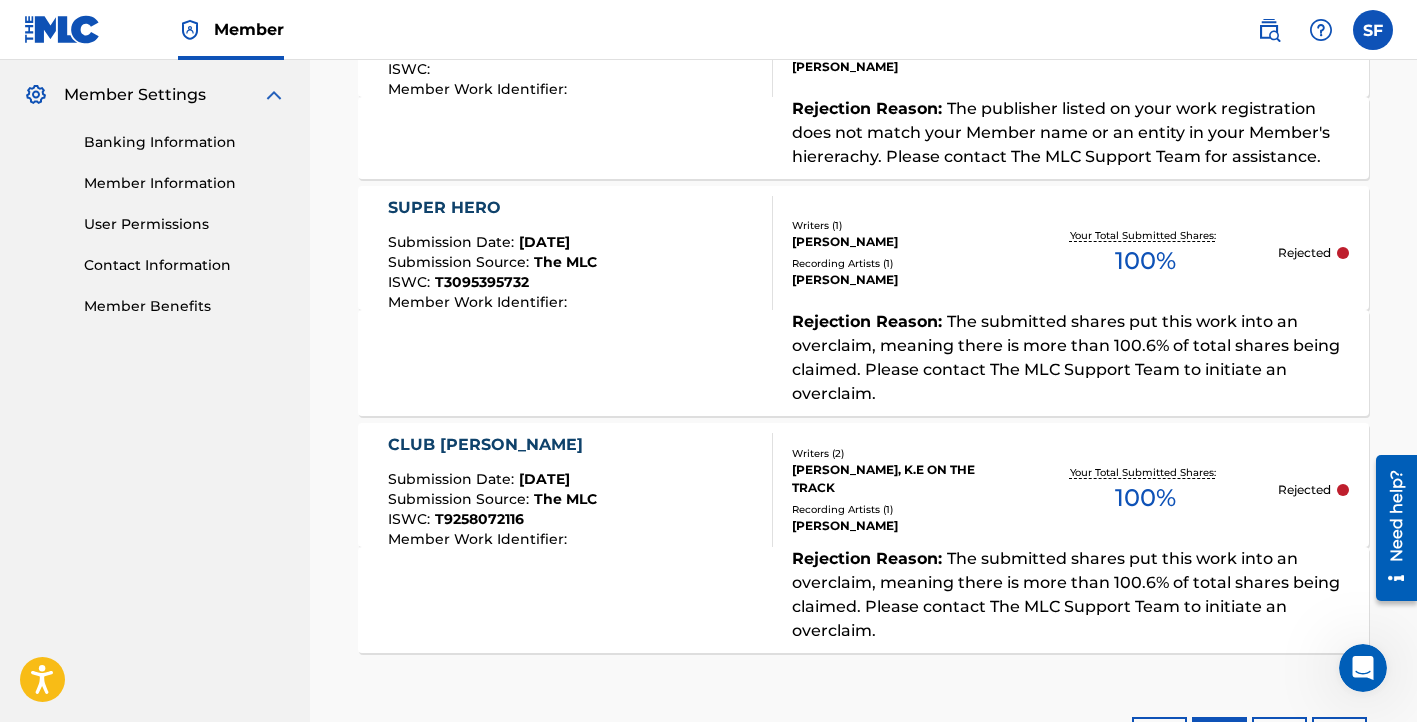 scroll, scrollTop: 956, scrollLeft: 0, axis: vertical 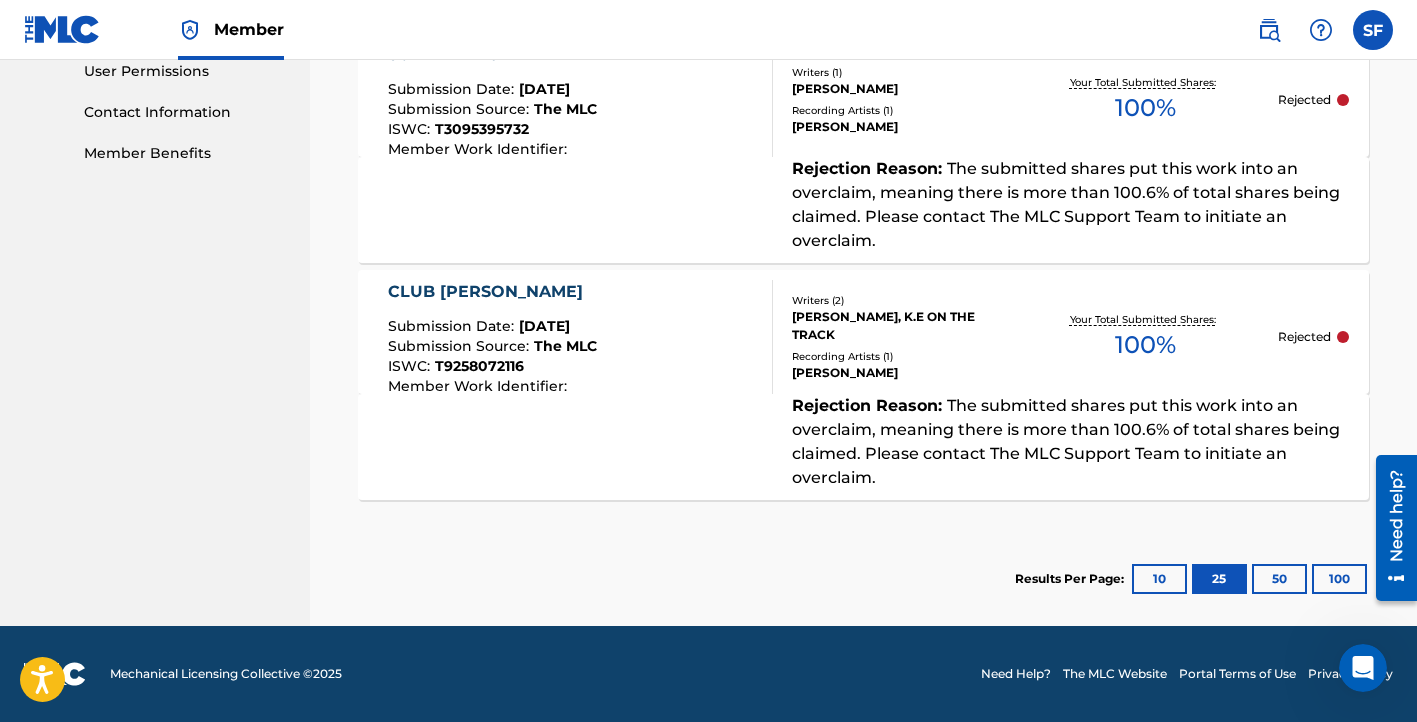 click on "50" at bounding box center [1279, 579] 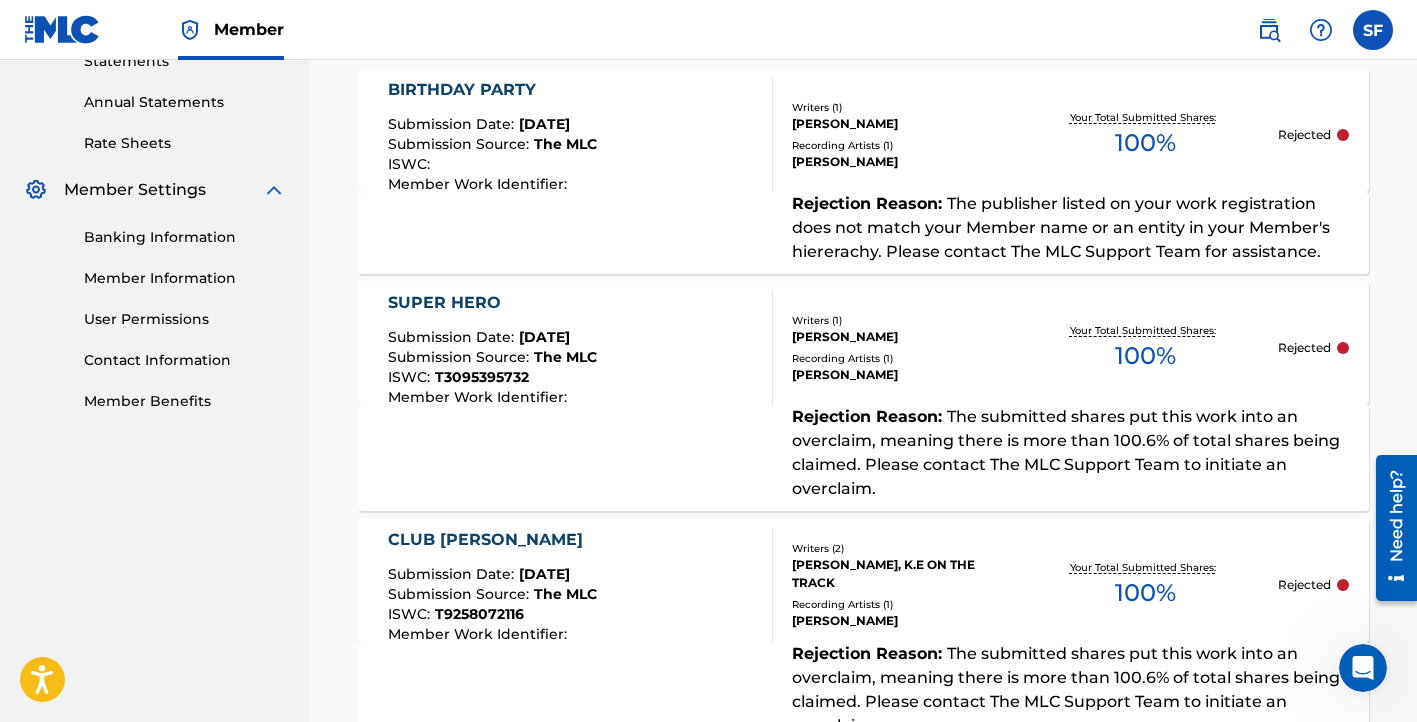 scroll, scrollTop: 710, scrollLeft: 0, axis: vertical 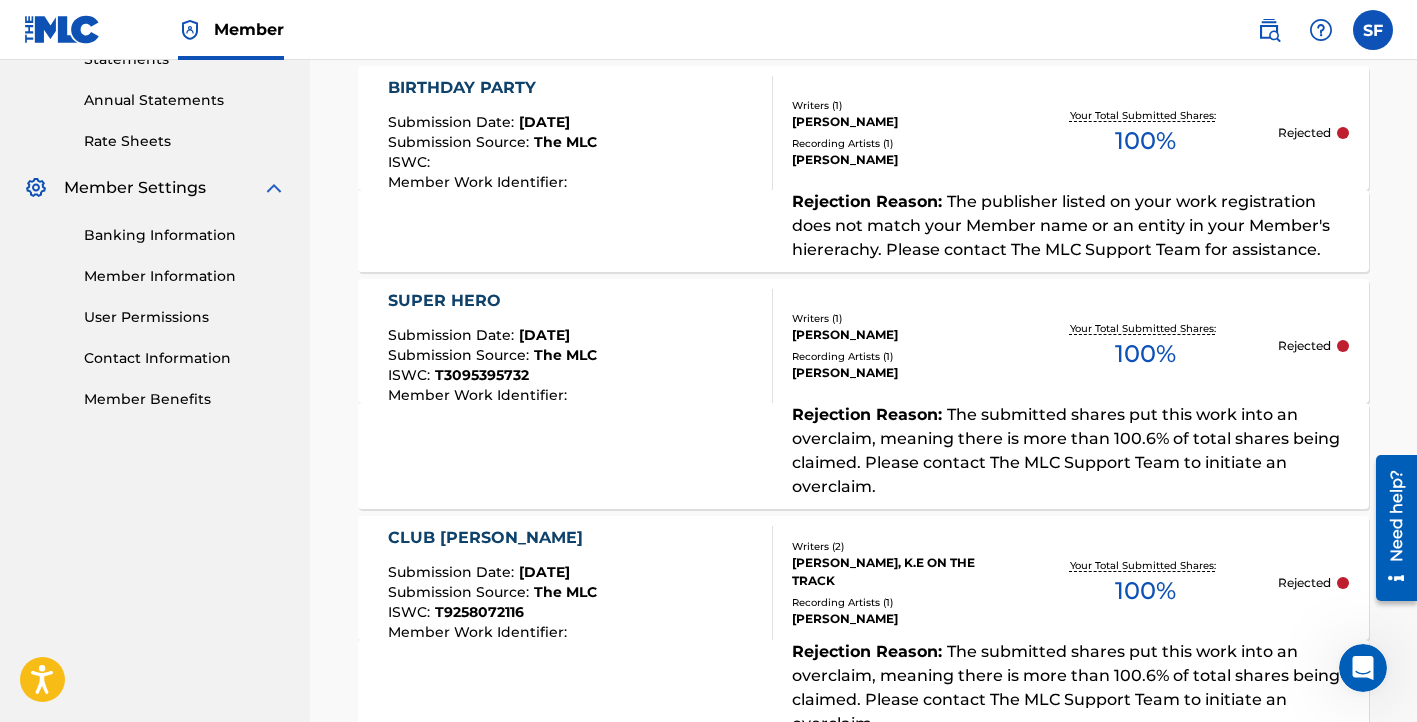 click on "Member Information" at bounding box center [185, 276] 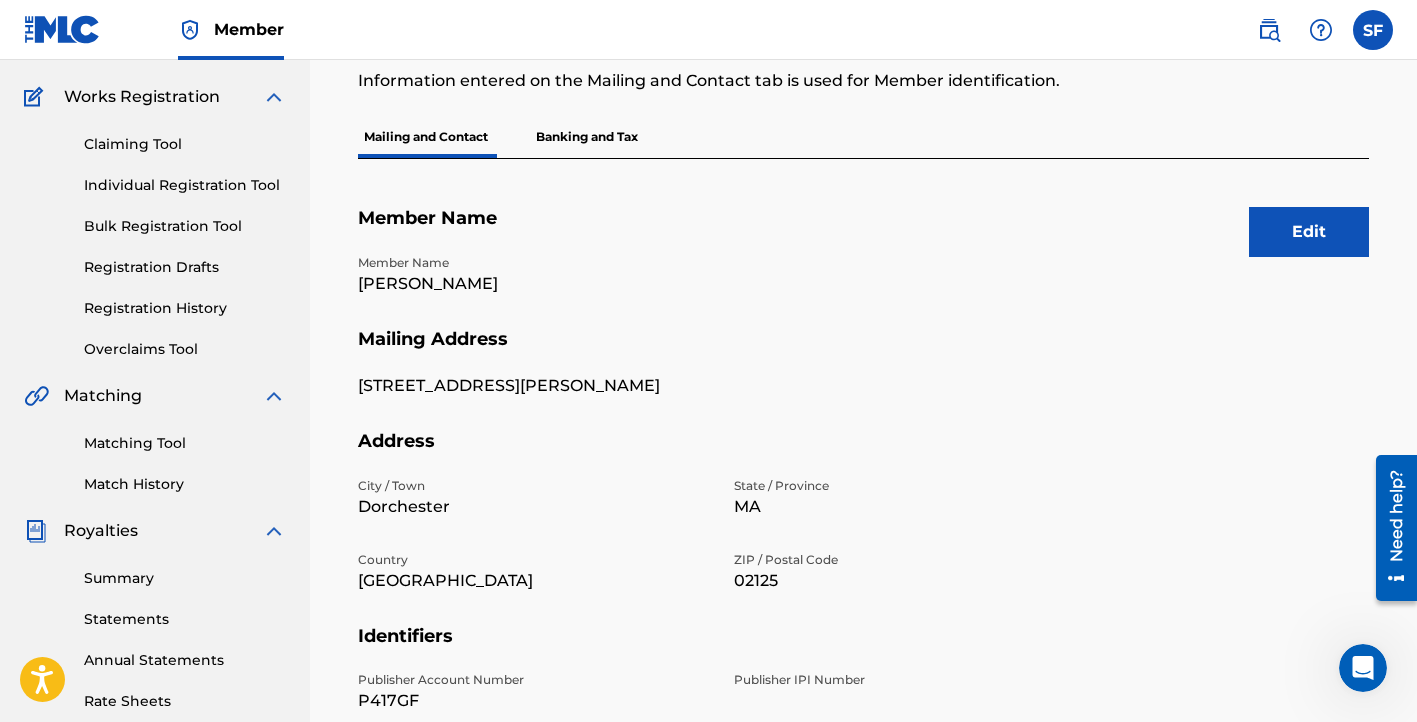 scroll, scrollTop: 102, scrollLeft: 0, axis: vertical 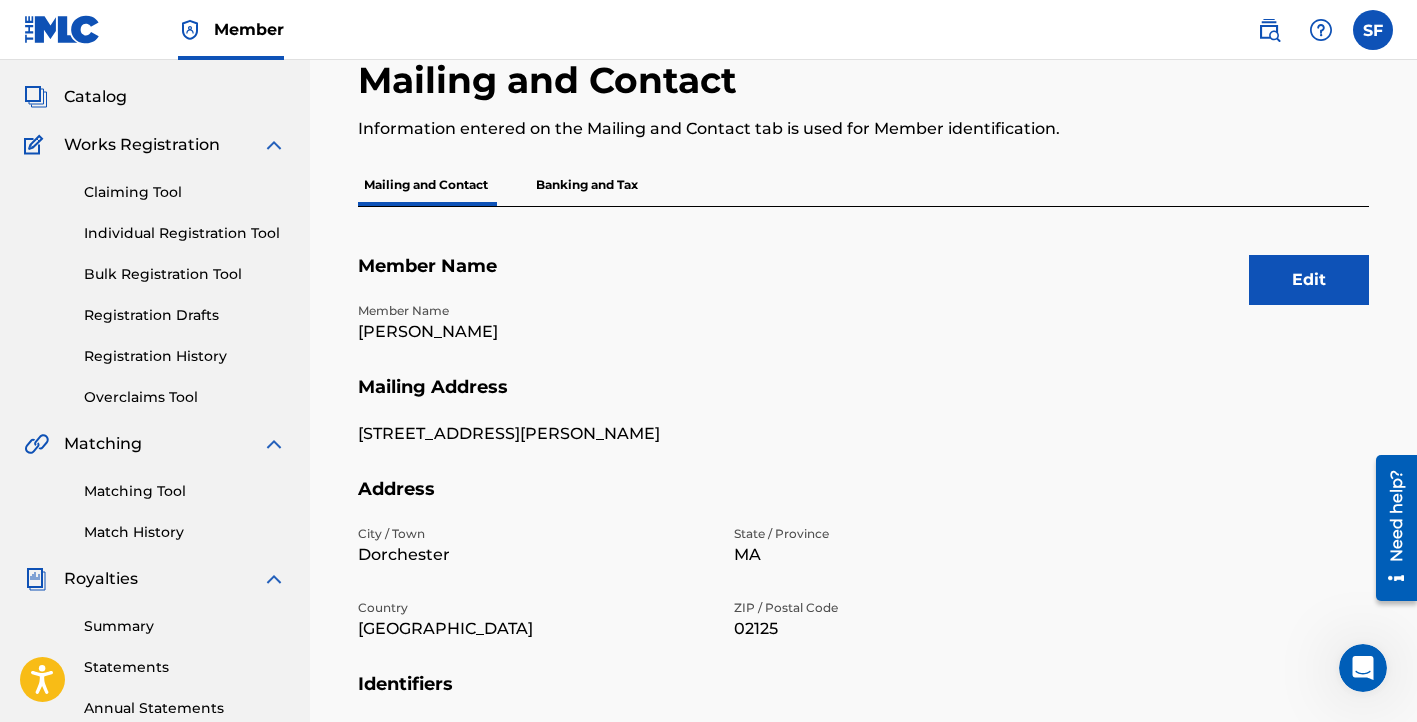click on "Edit" at bounding box center (1309, 280) 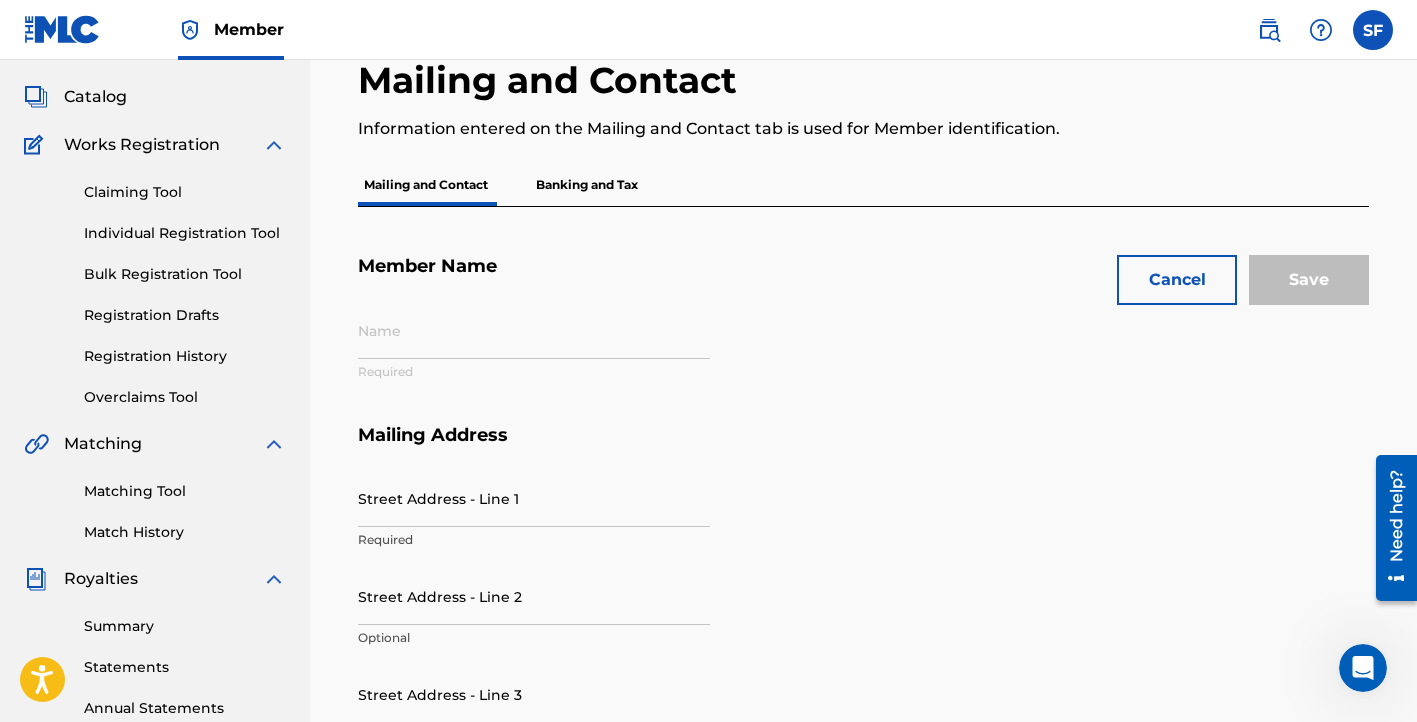 type on "[PERSON_NAME]" 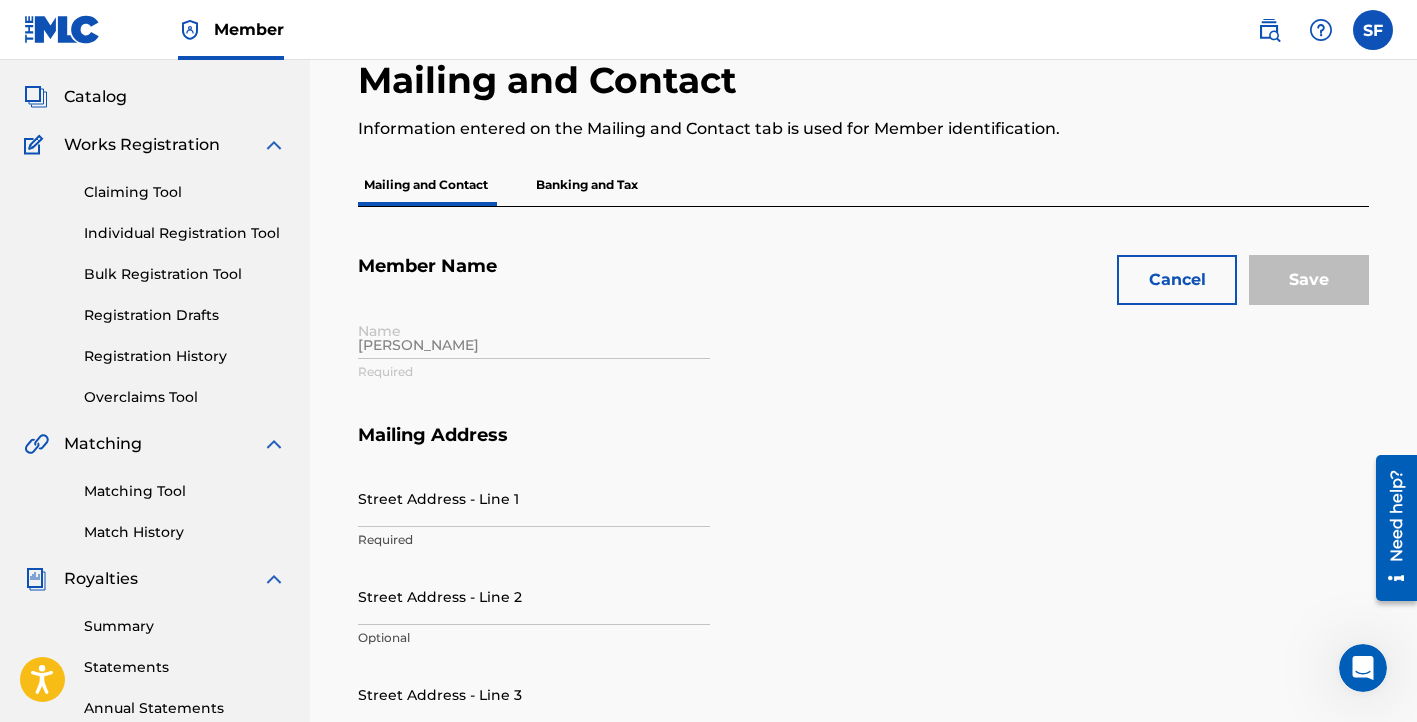 type on "[STREET_ADDRESS][PERSON_NAME]" 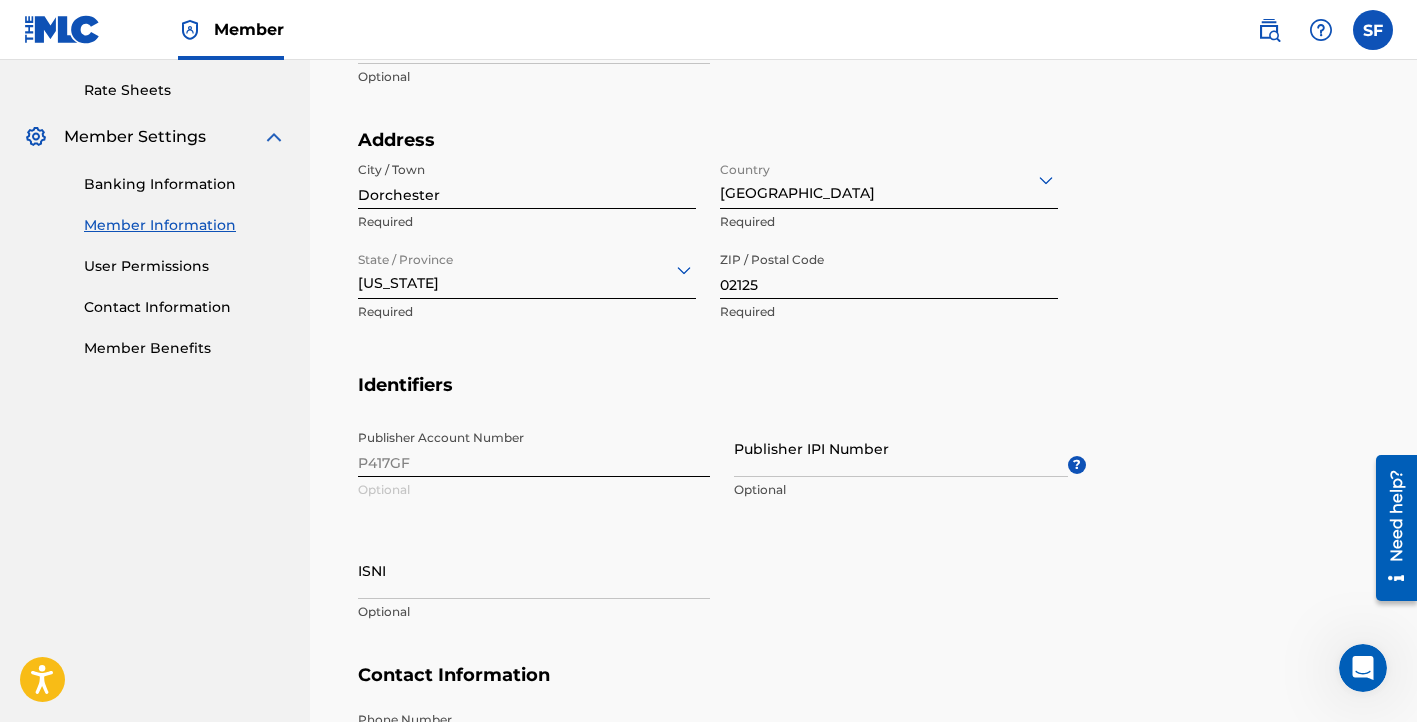 scroll, scrollTop: 762, scrollLeft: 0, axis: vertical 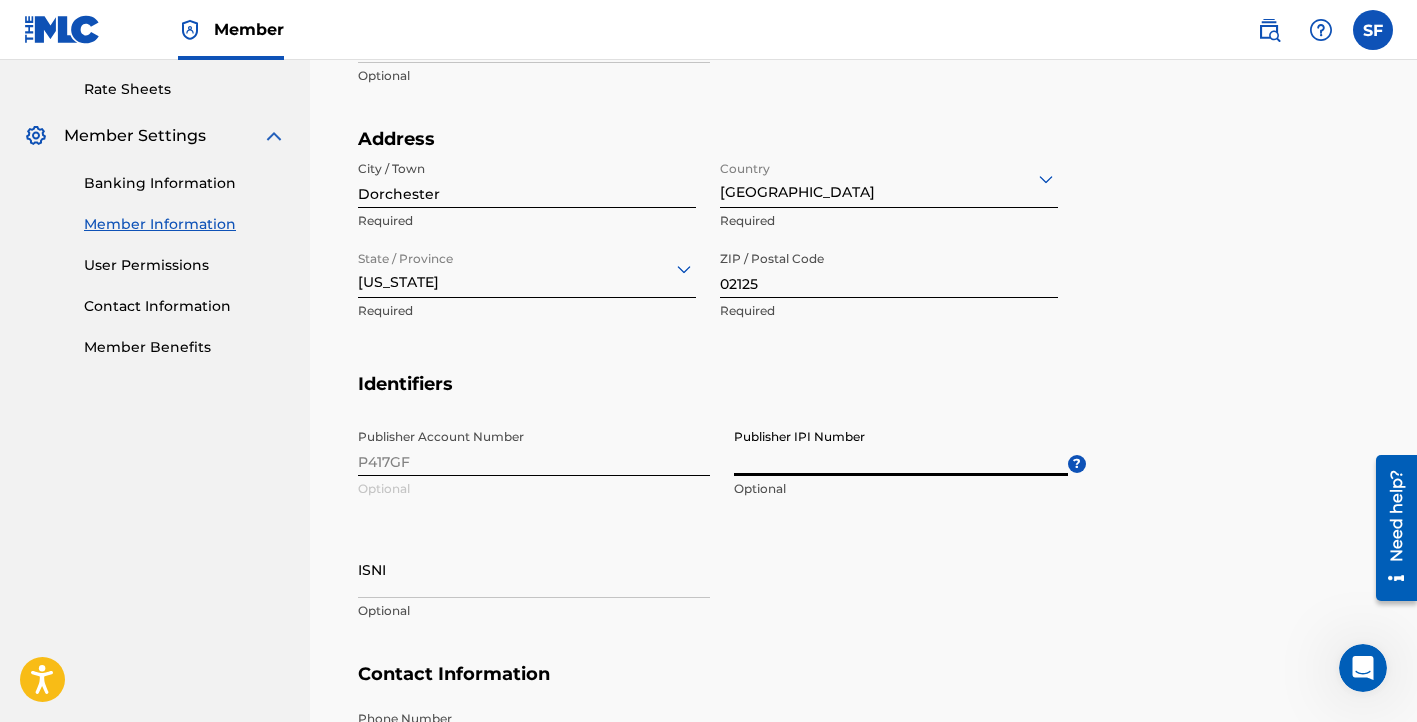 click on "Publisher IPI Number" at bounding box center [901, 447] 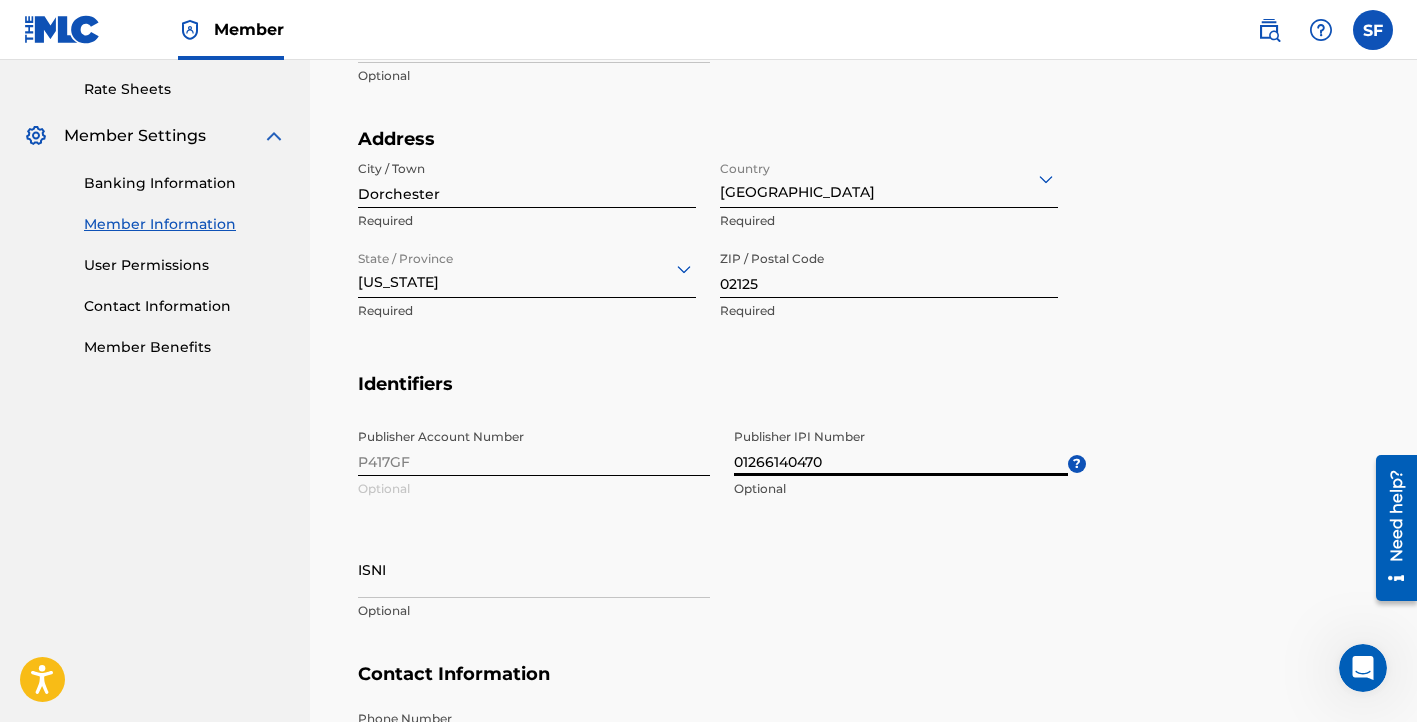 type on "01266140470" 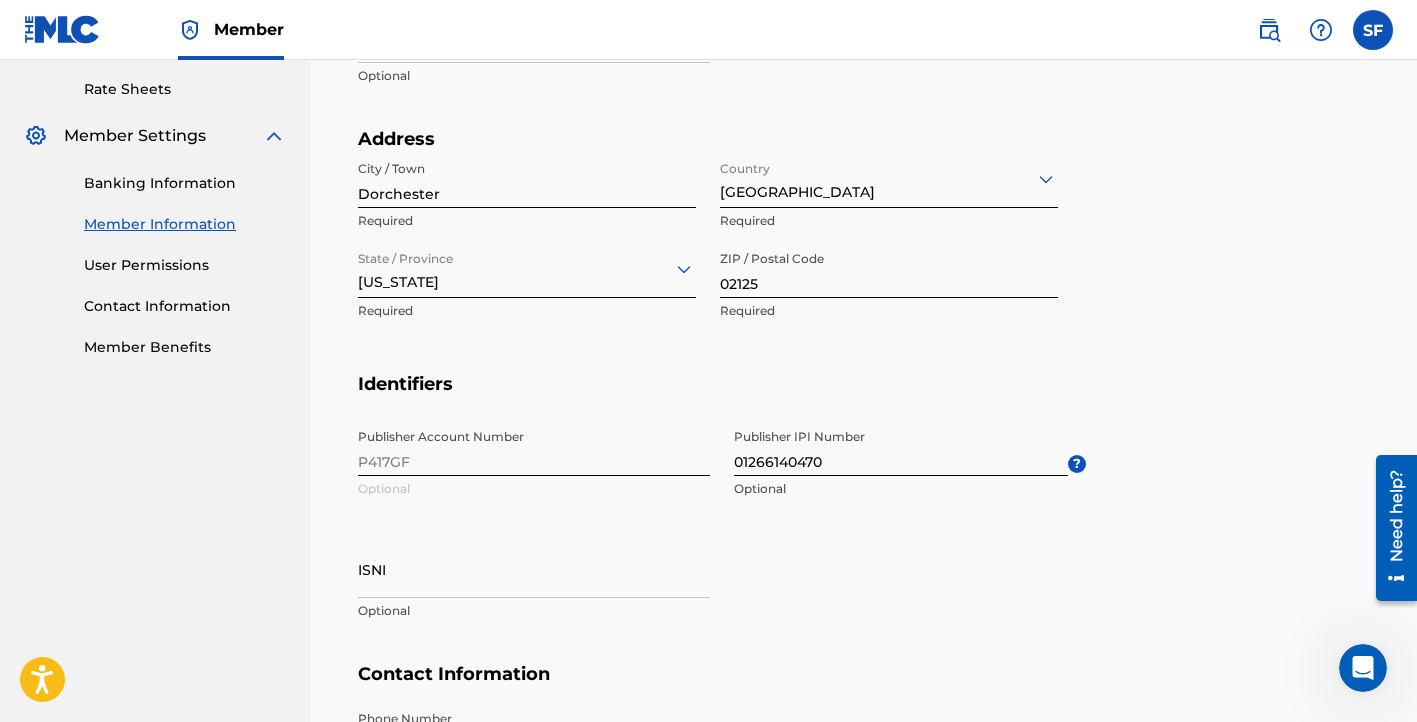 click on "Publisher Account Number P417GF Optional Publisher IPI Number 01266140470 Optional ? ISNI Optional" at bounding box center (722, 541) 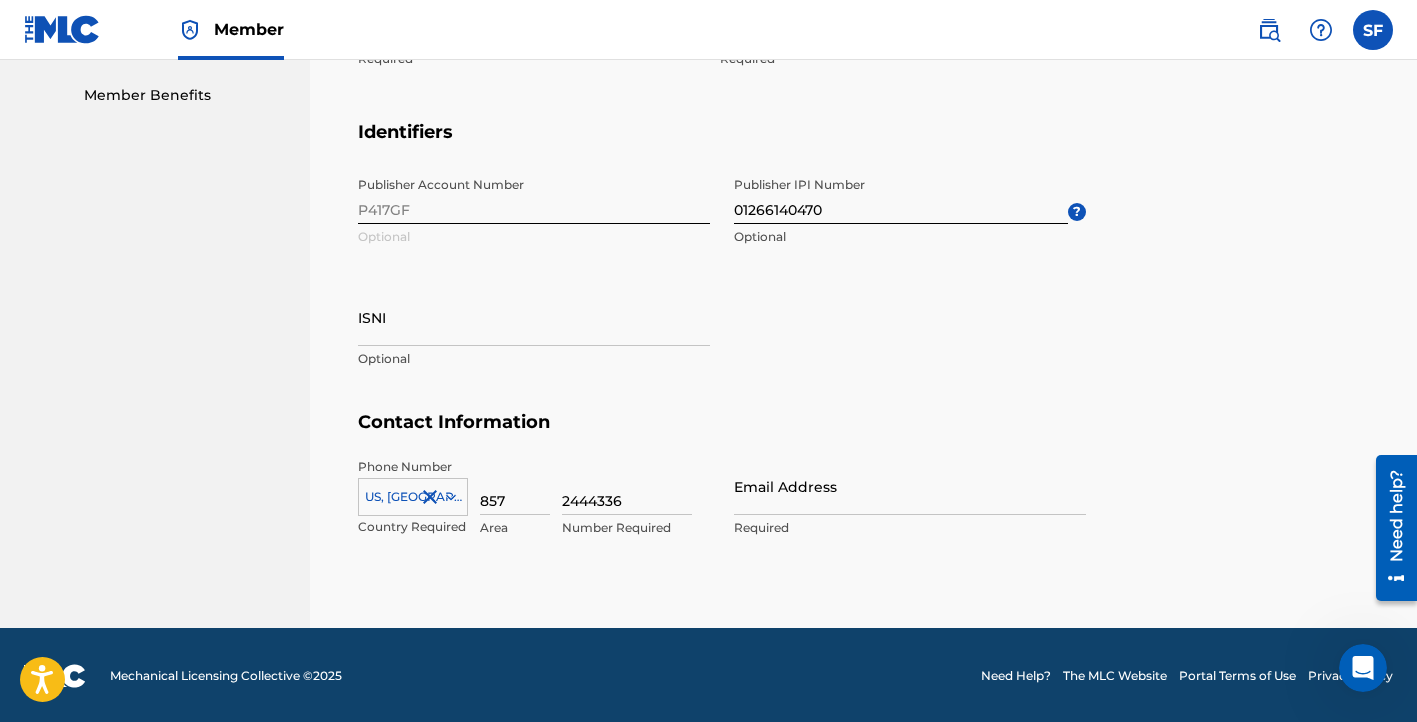 scroll, scrollTop: 1013, scrollLeft: 0, axis: vertical 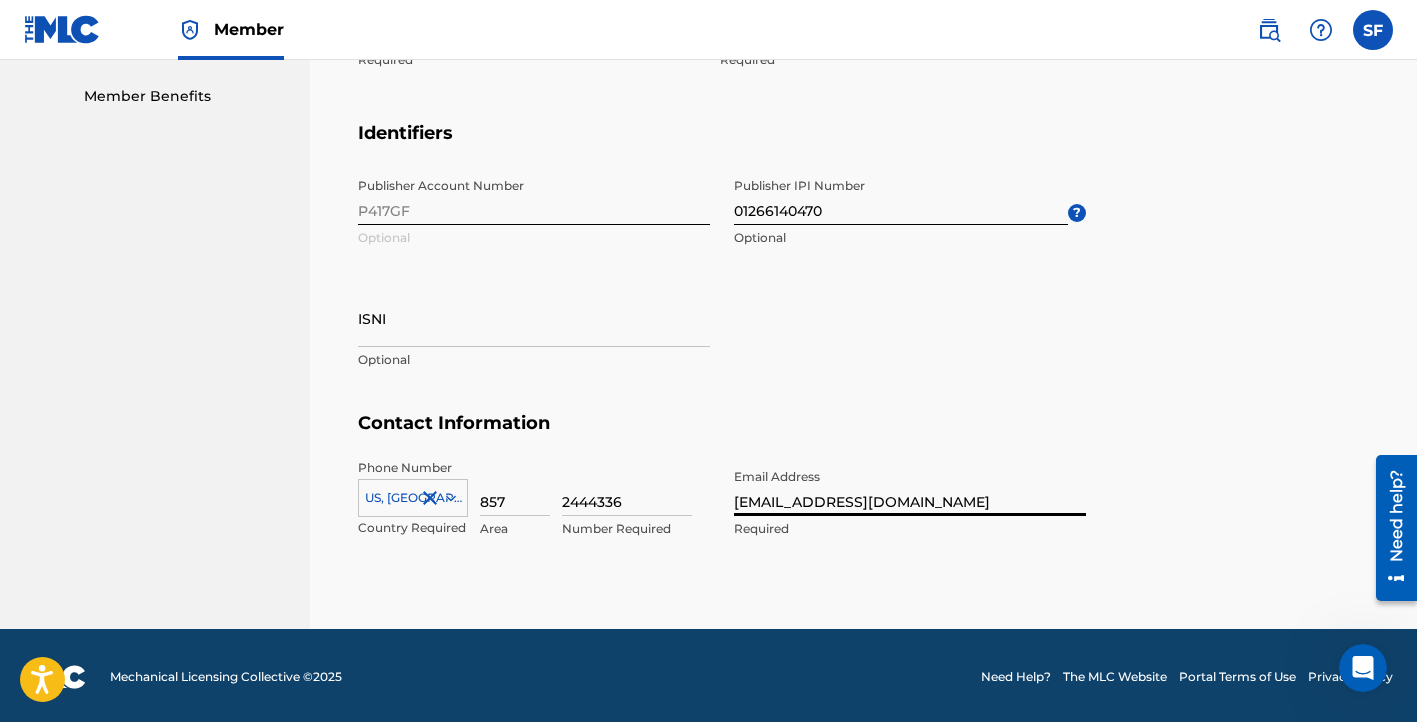 type on "[EMAIL_ADDRESS][DOMAIN_NAME]" 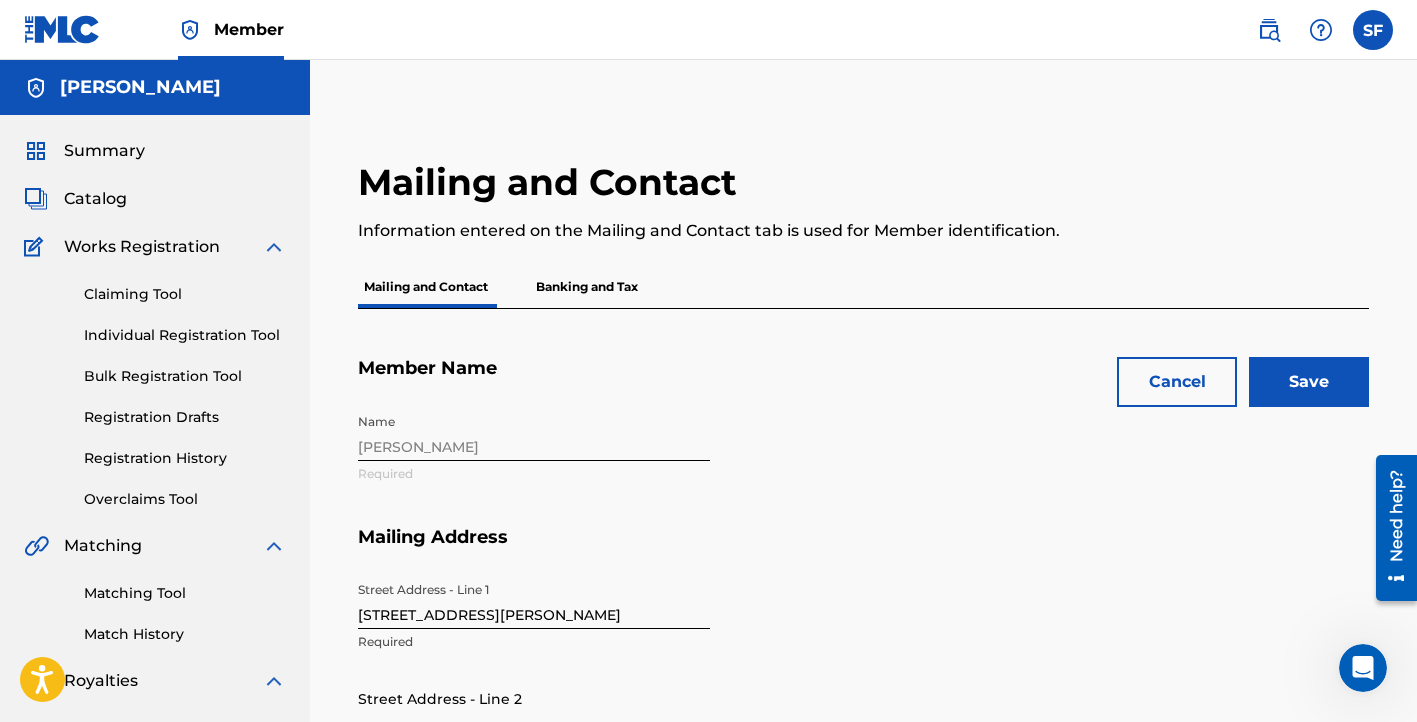 scroll, scrollTop: 0, scrollLeft: 0, axis: both 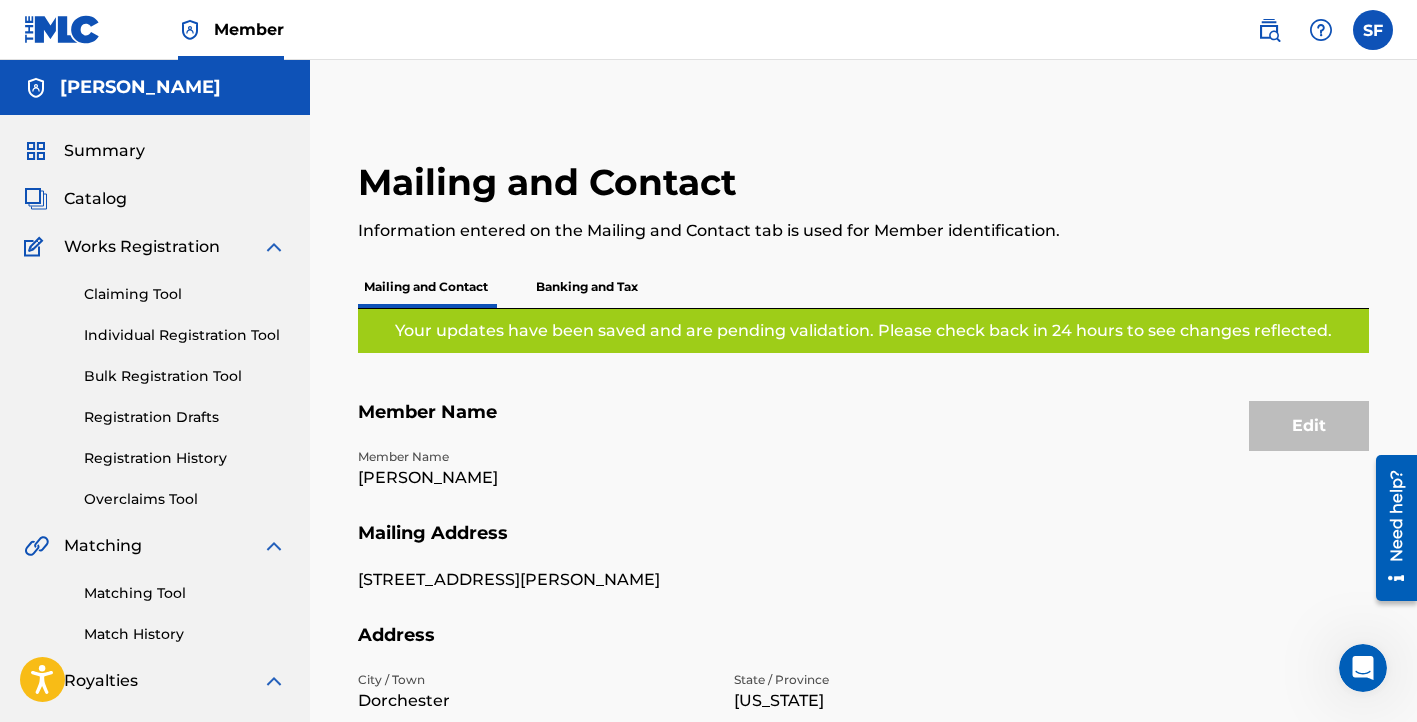 click on "Banking and Tax" at bounding box center (587, 287) 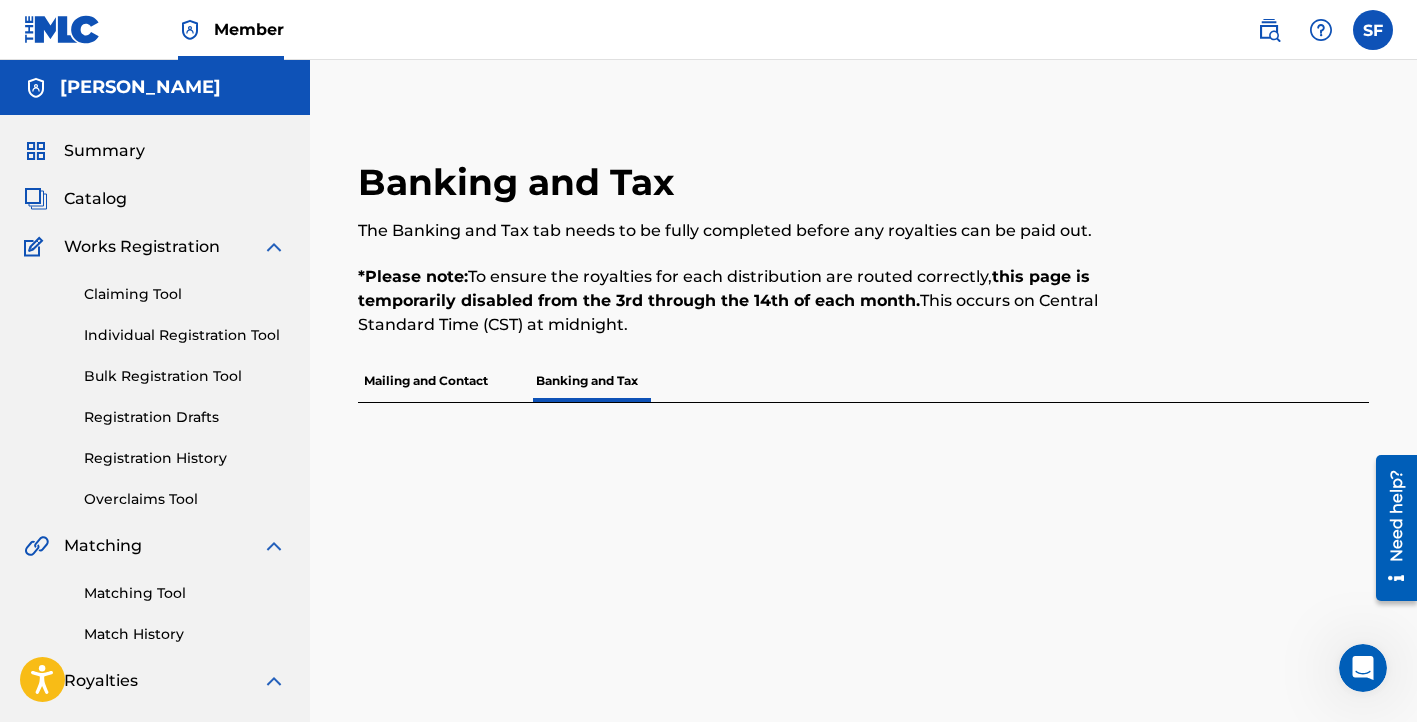 scroll, scrollTop: 0, scrollLeft: 0, axis: both 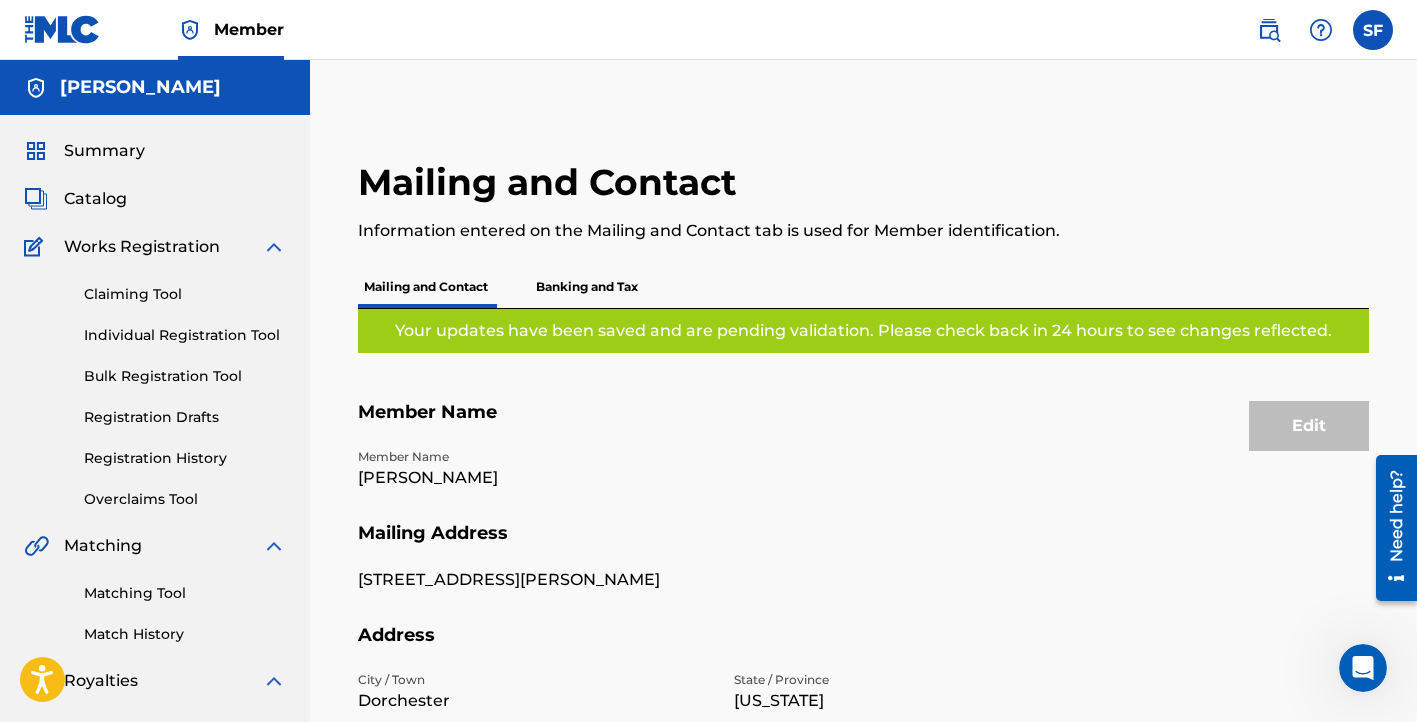 click on "Catalog" at bounding box center [95, 199] 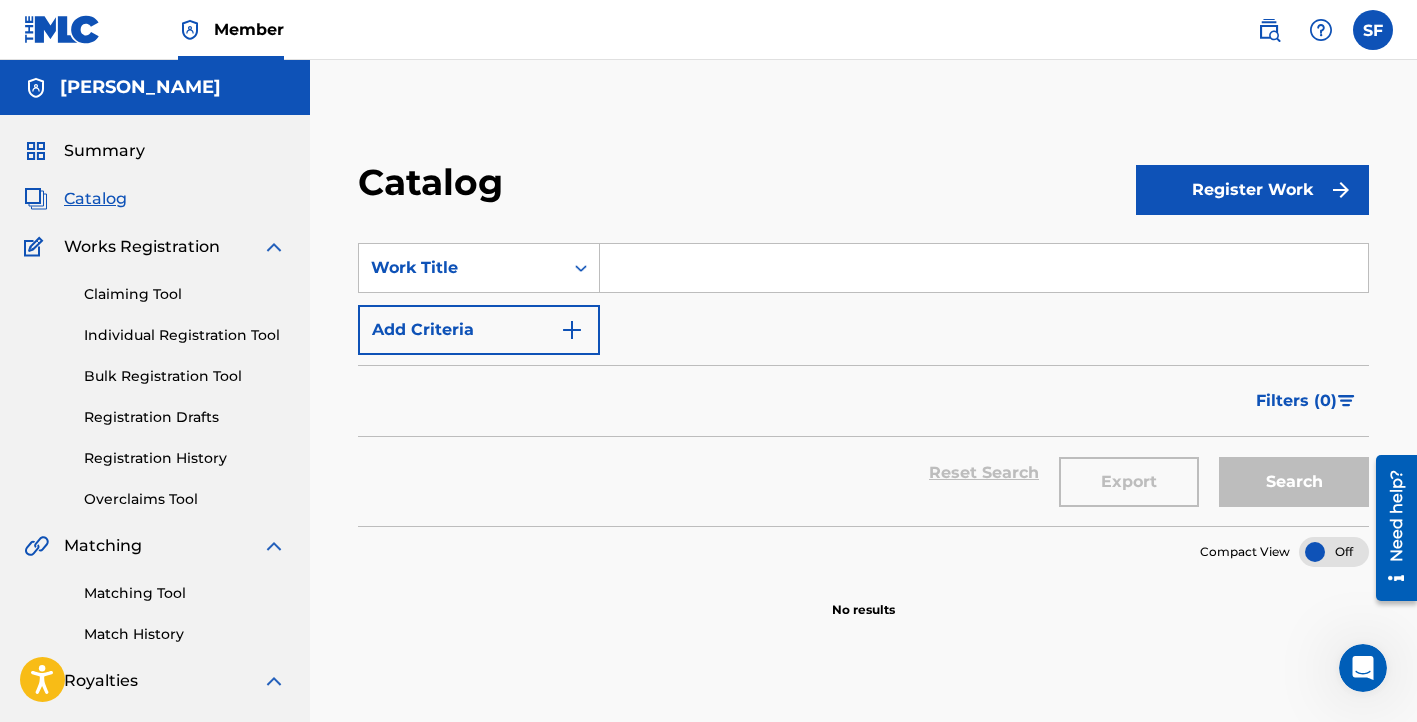 click on "Summary" at bounding box center (104, 151) 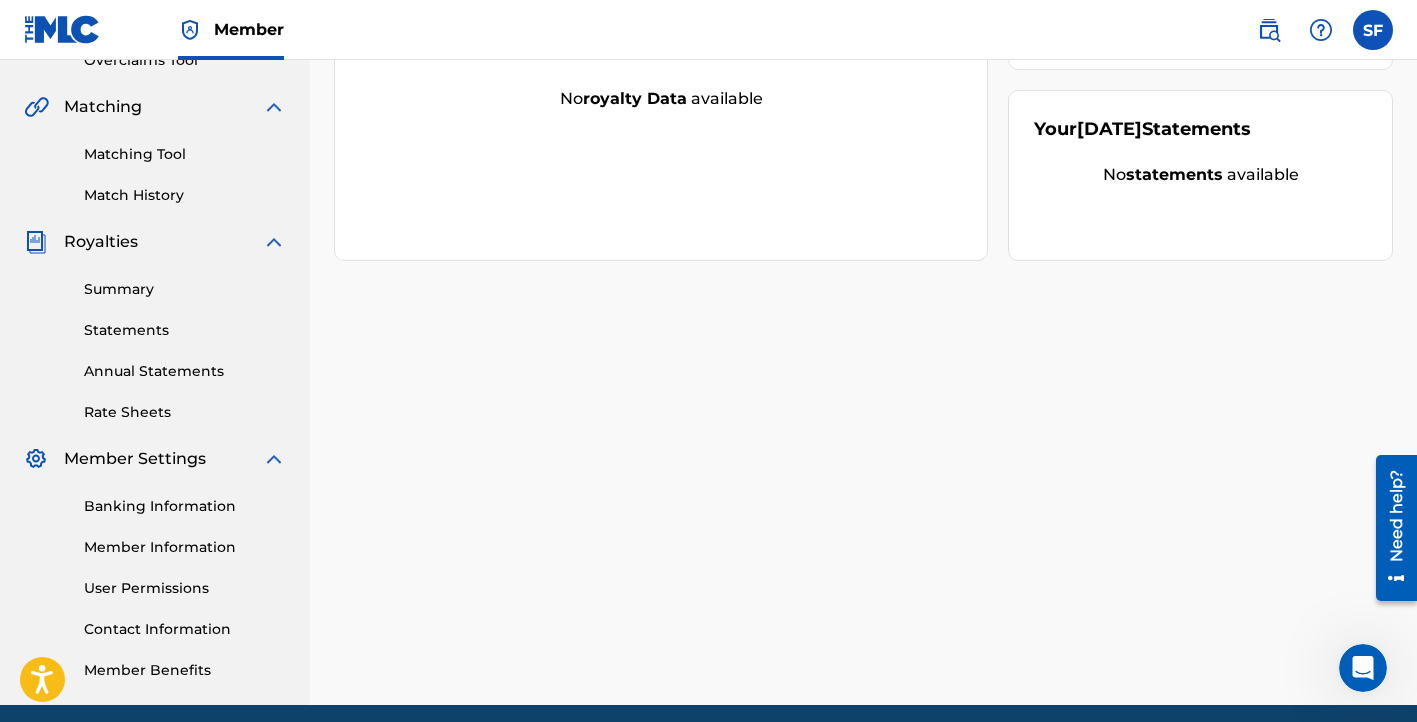 scroll, scrollTop: 437, scrollLeft: 0, axis: vertical 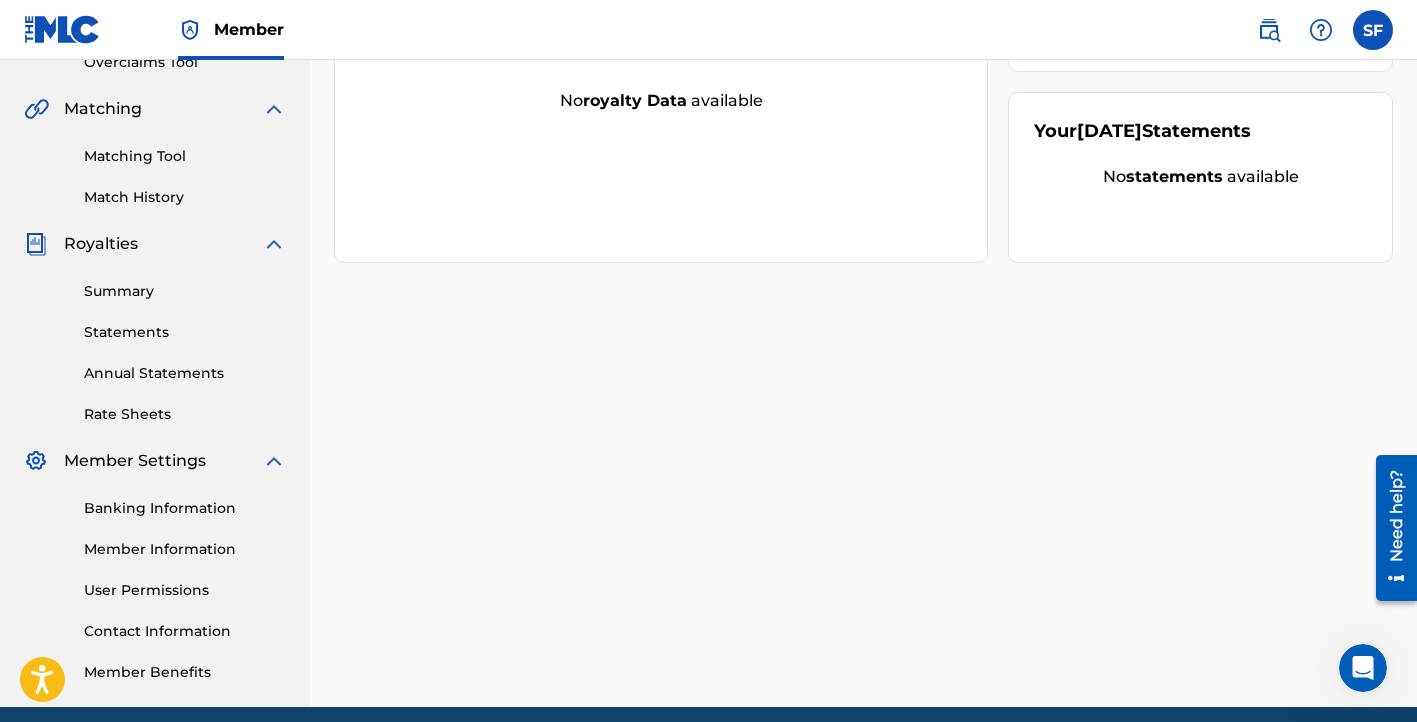 click on "Member Benefits" at bounding box center (185, 672) 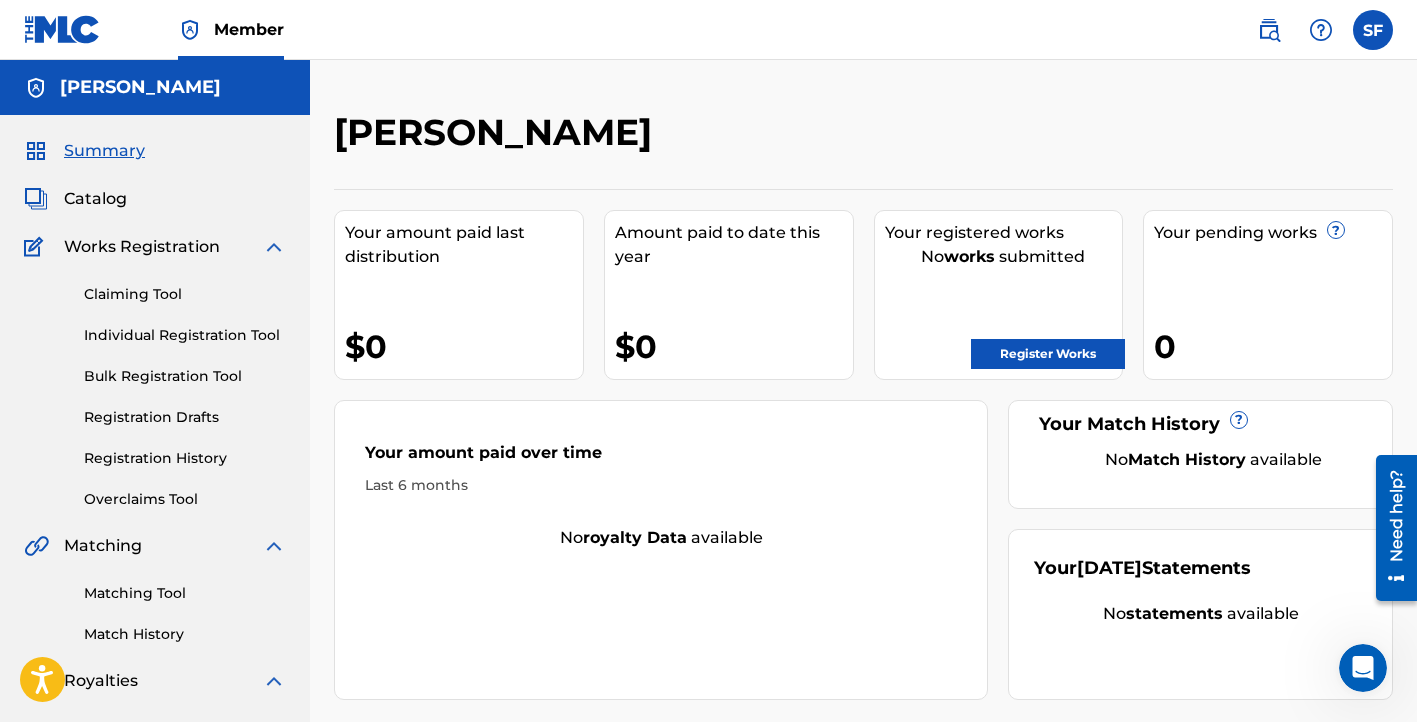 scroll, scrollTop: 0, scrollLeft: 0, axis: both 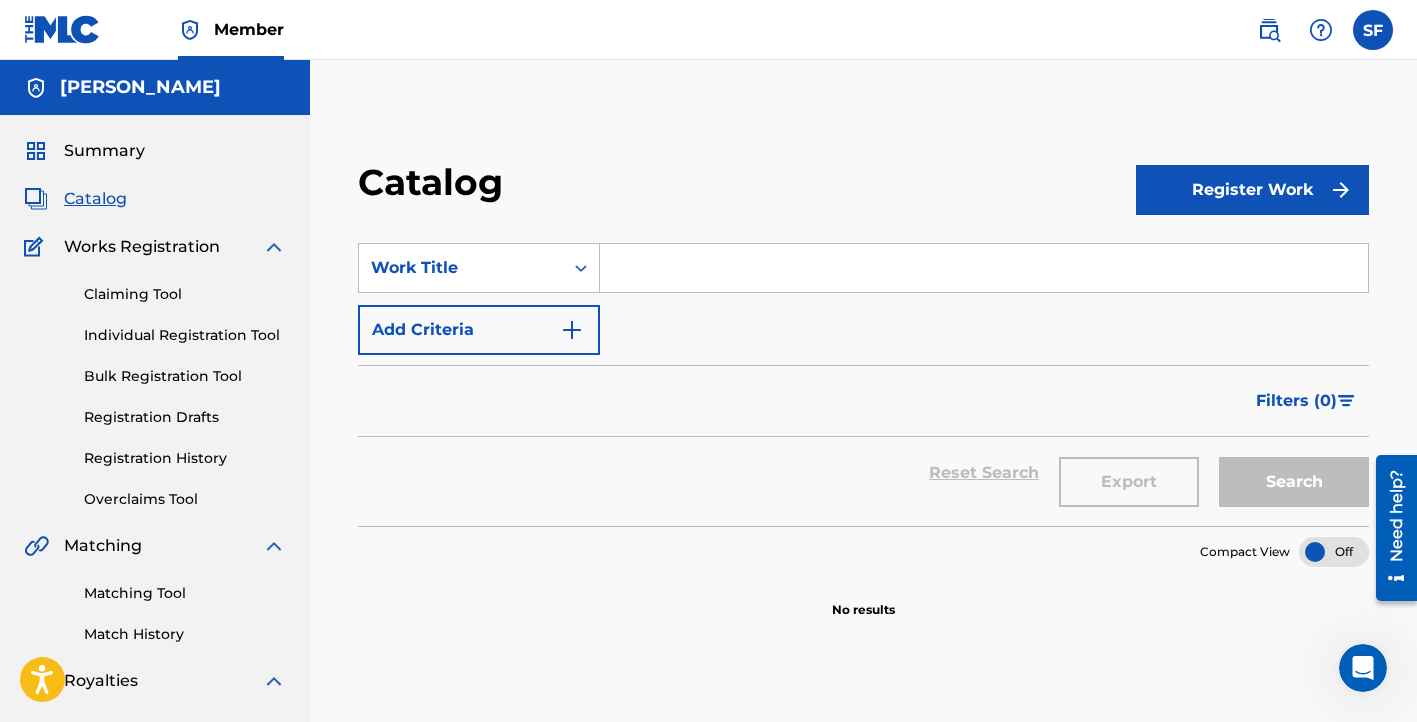 click on "Registration History" at bounding box center [185, 458] 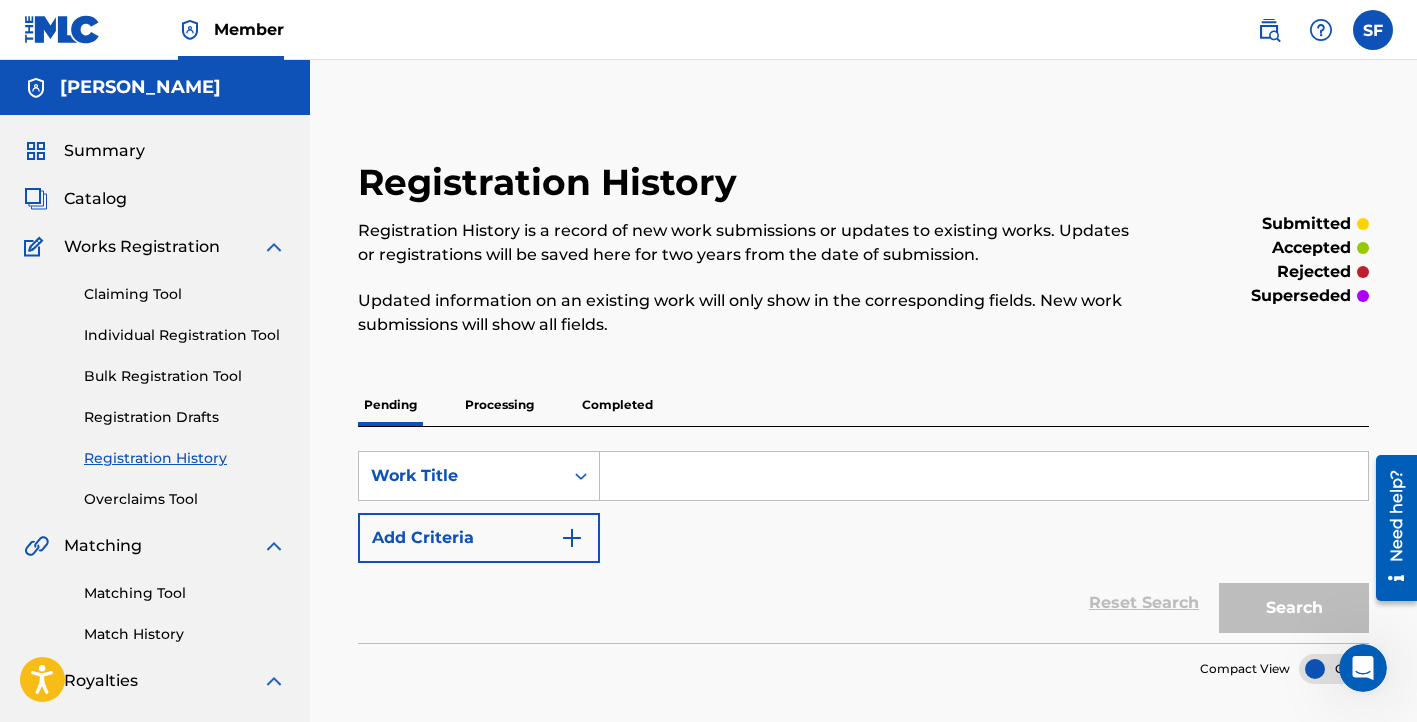 click on "Completed" at bounding box center [617, 405] 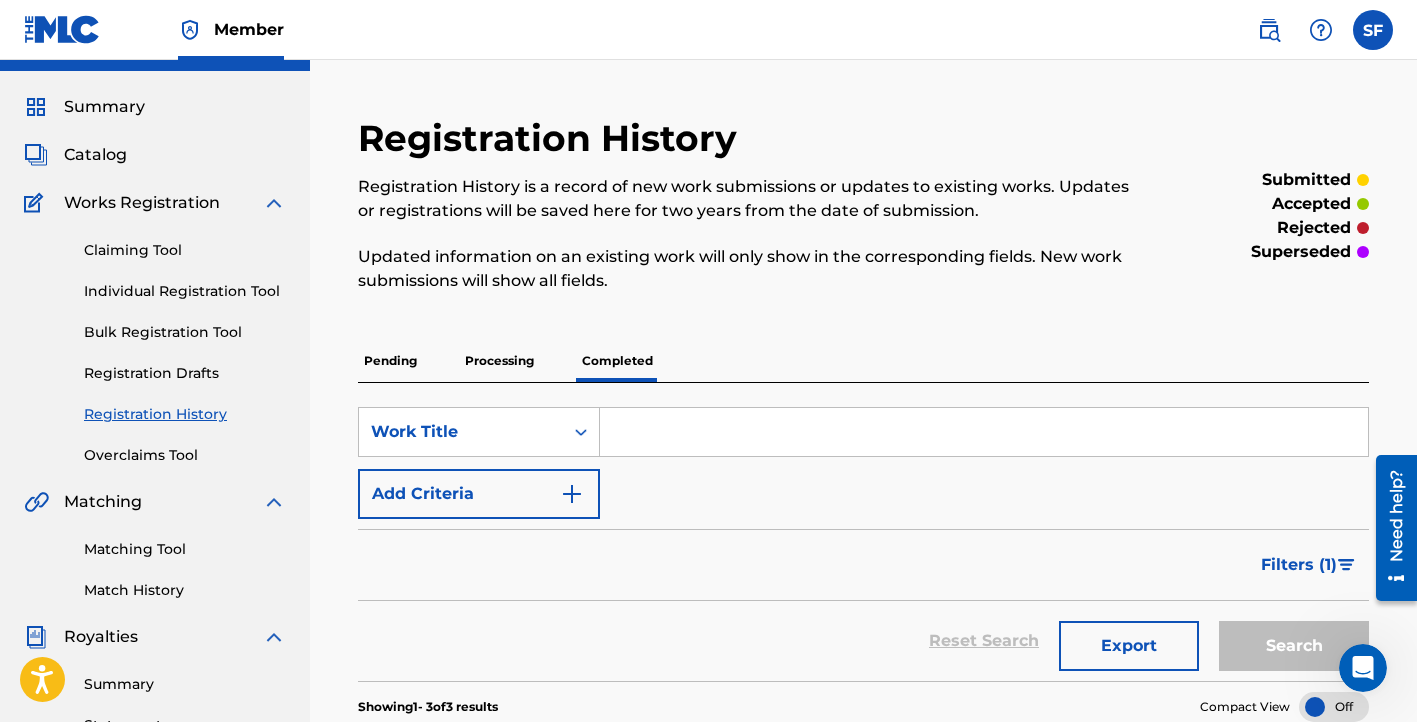 scroll, scrollTop: 30, scrollLeft: 0, axis: vertical 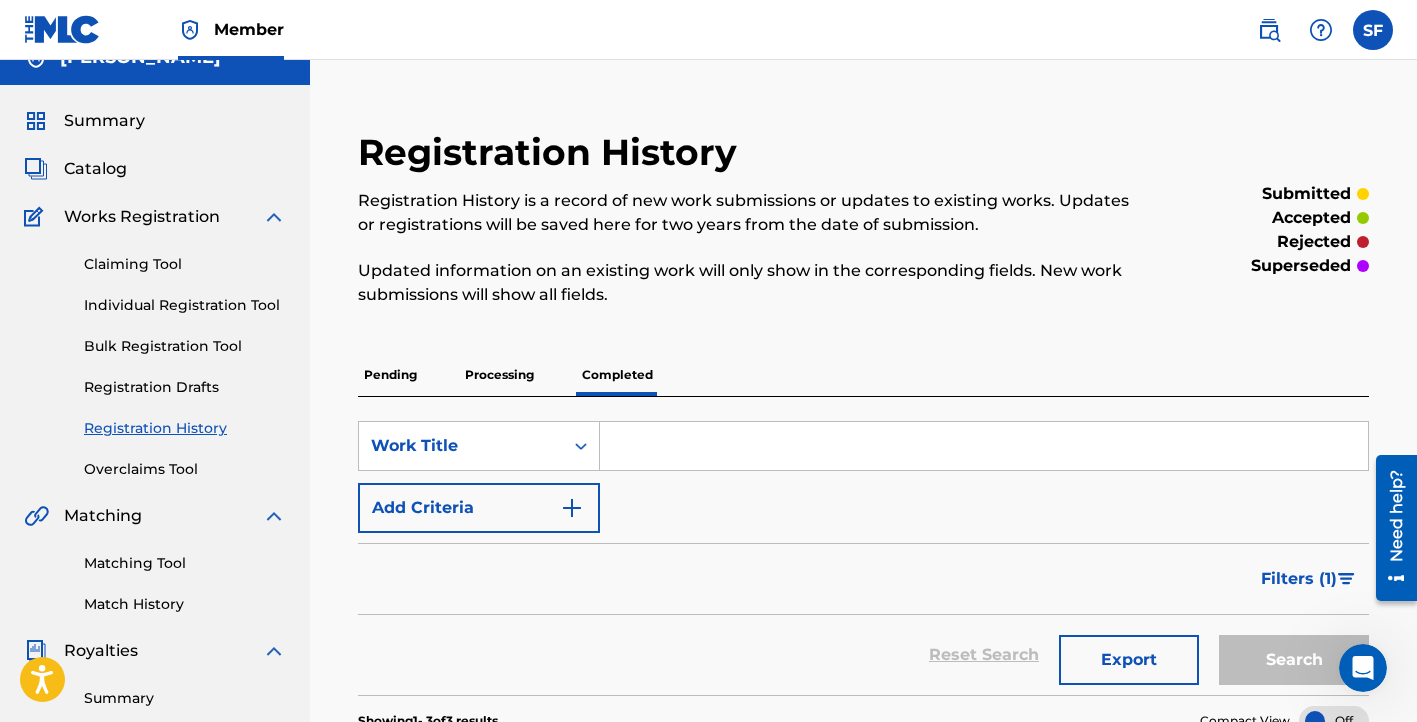 click on "Processing" at bounding box center (499, 375) 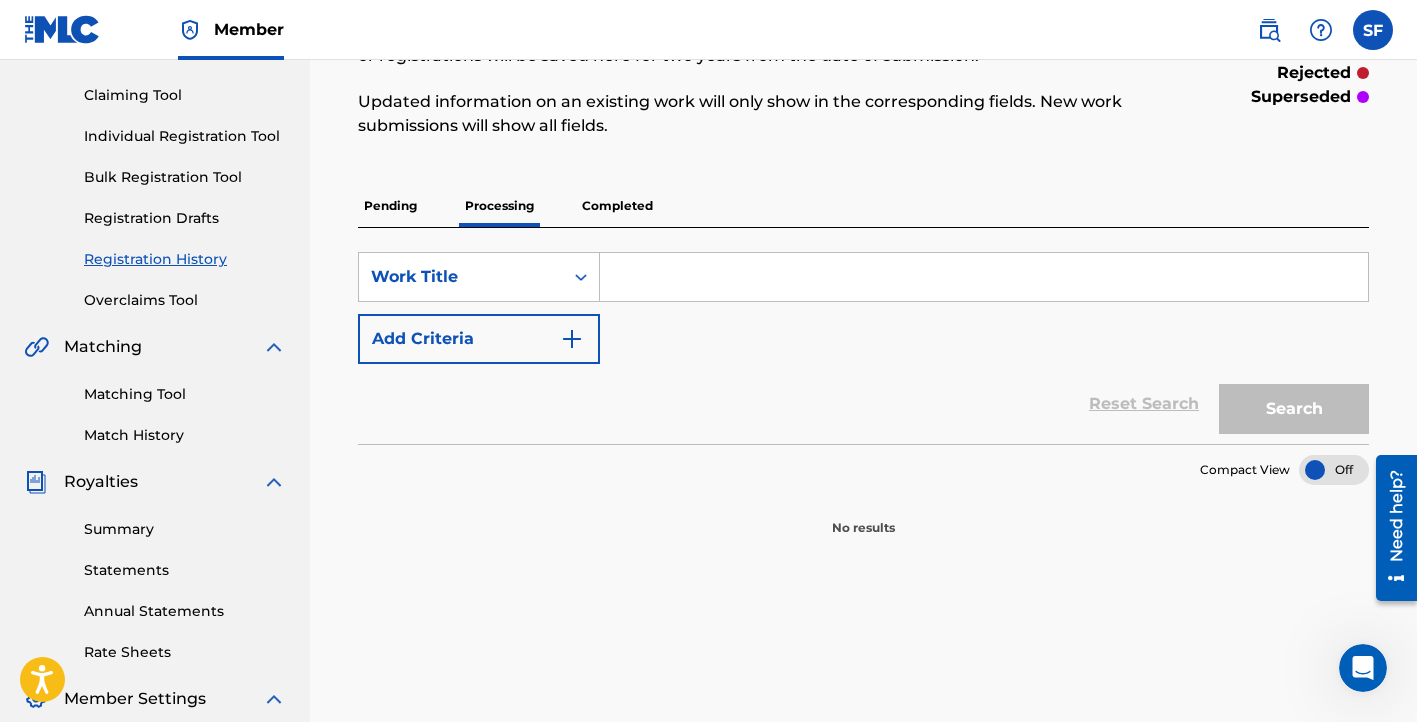 scroll, scrollTop: 173, scrollLeft: 0, axis: vertical 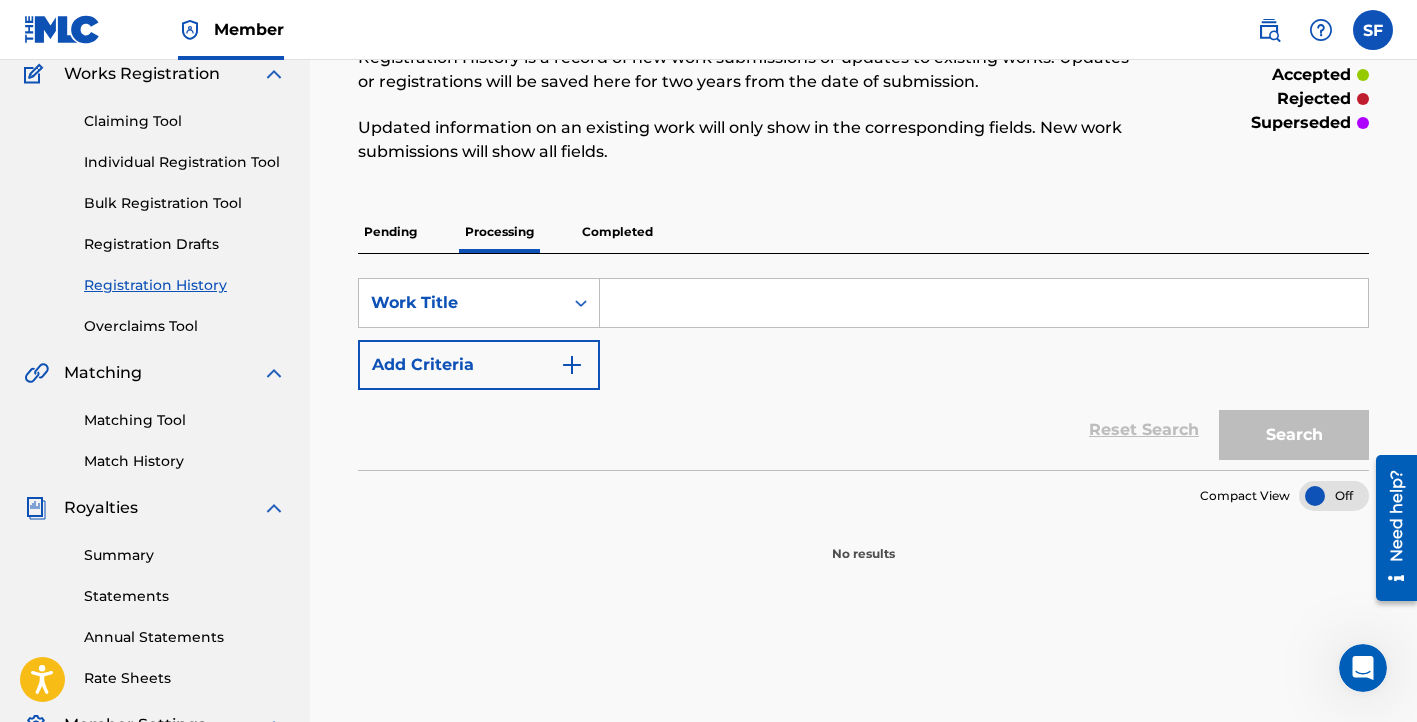 click on "Pending" at bounding box center (390, 232) 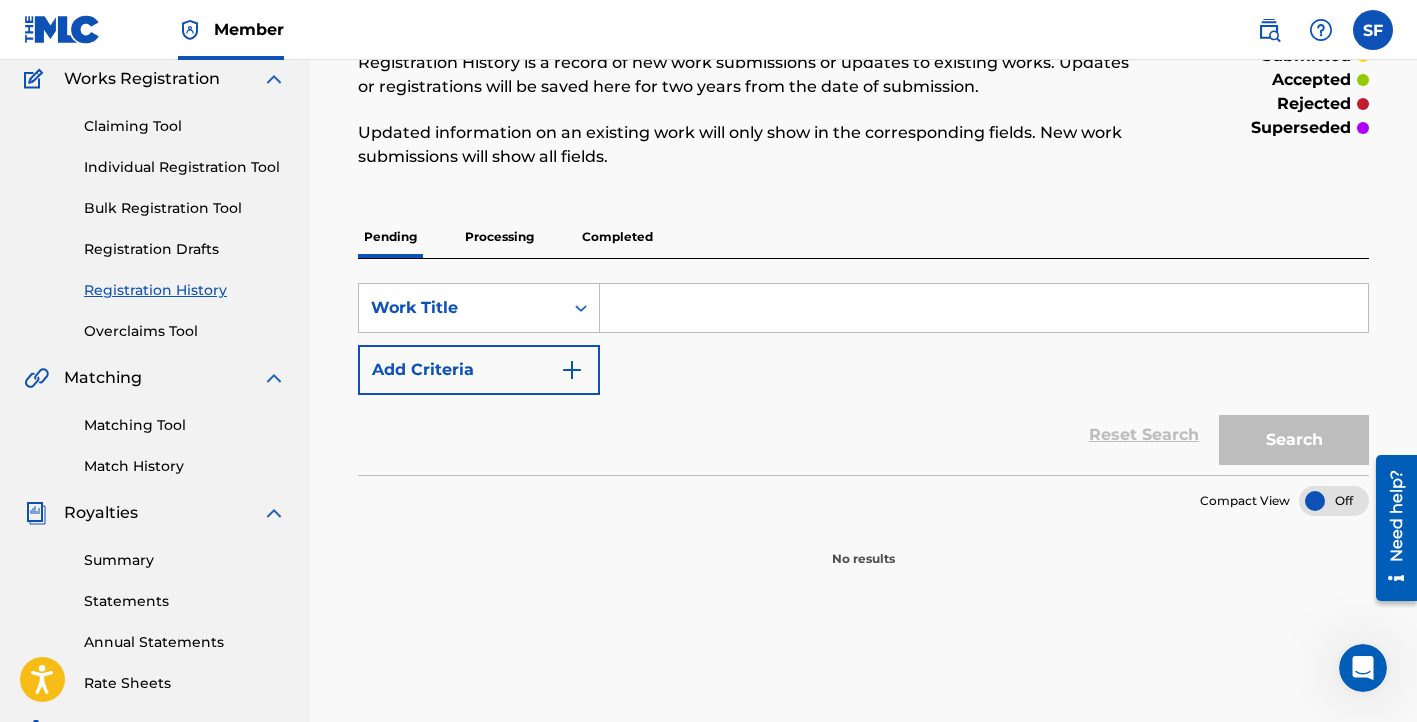 scroll, scrollTop: 158, scrollLeft: 0, axis: vertical 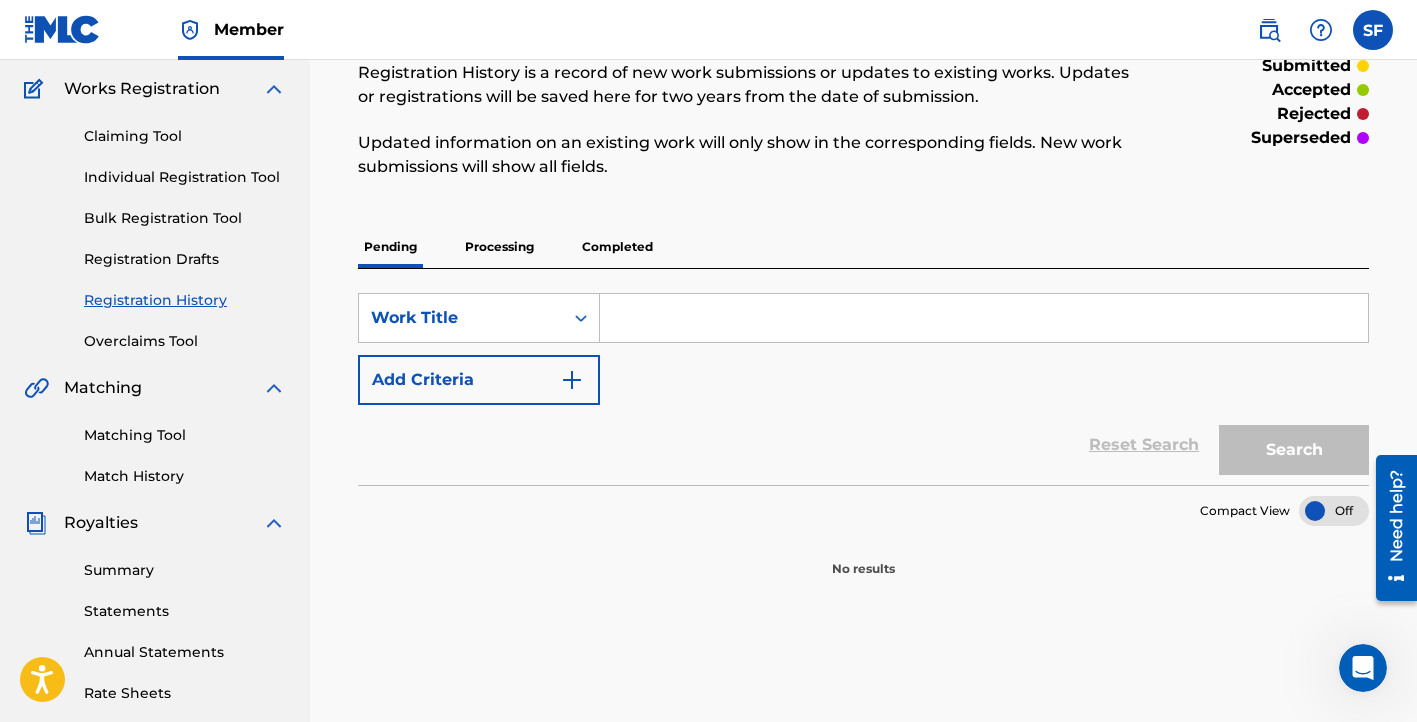 click on "Completed" at bounding box center (617, 247) 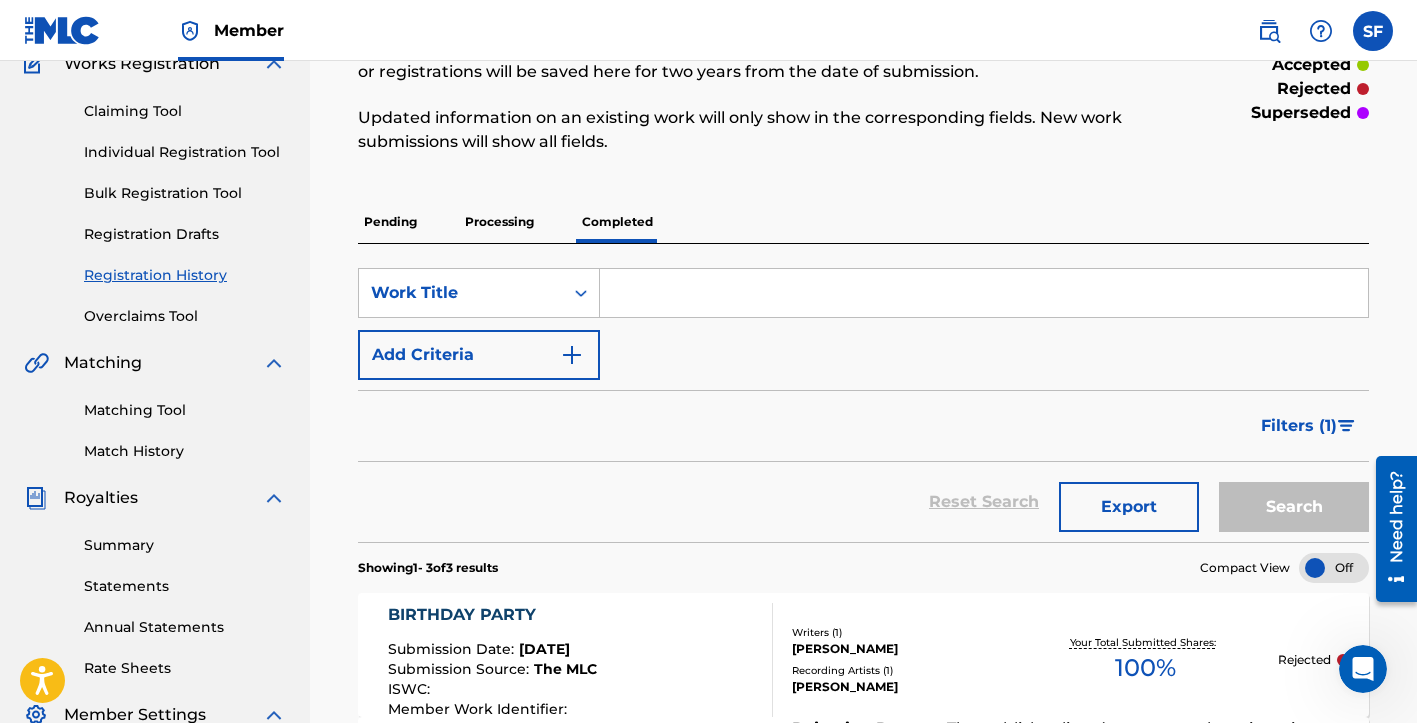 scroll, scrollTop: 614, scrollLeft: 0, axis: vertical 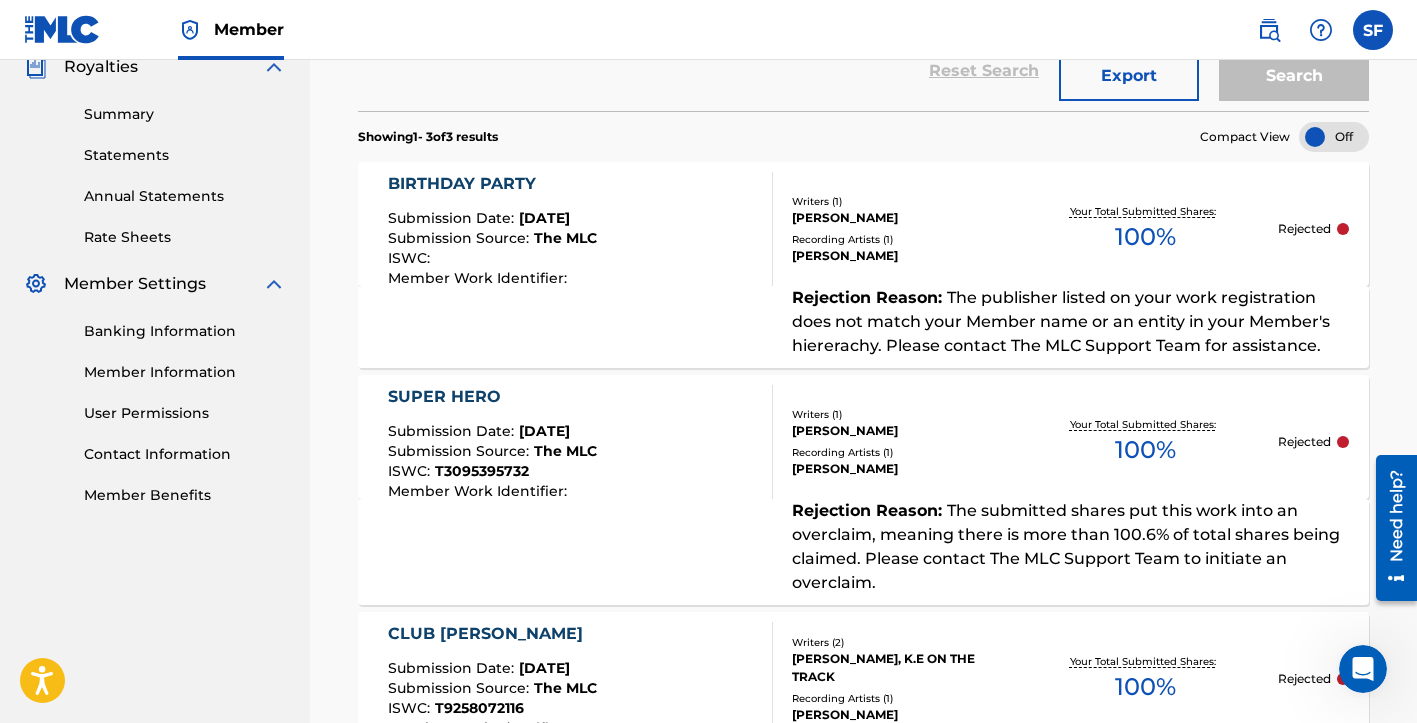 click on "Member SF SF [PERSON_NAME] [EMAIL_ADDRESS][DOMAIN_NAME] Profile Log out" at bounding box center [708, 30] 